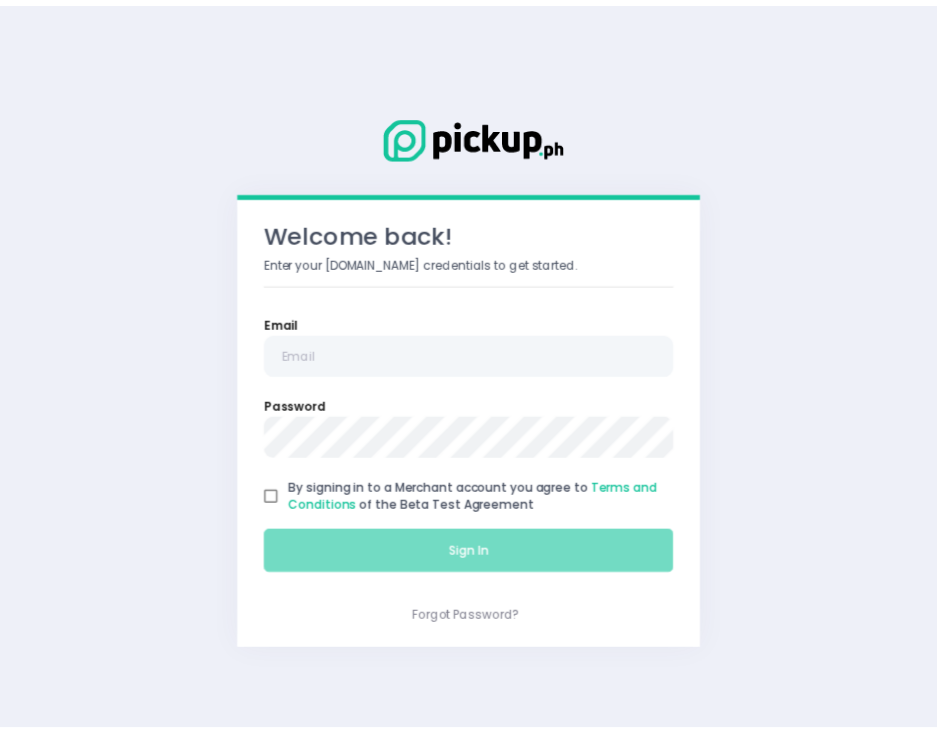 scroll, scrollTop: 0, scrollLeft: 0, axis: both 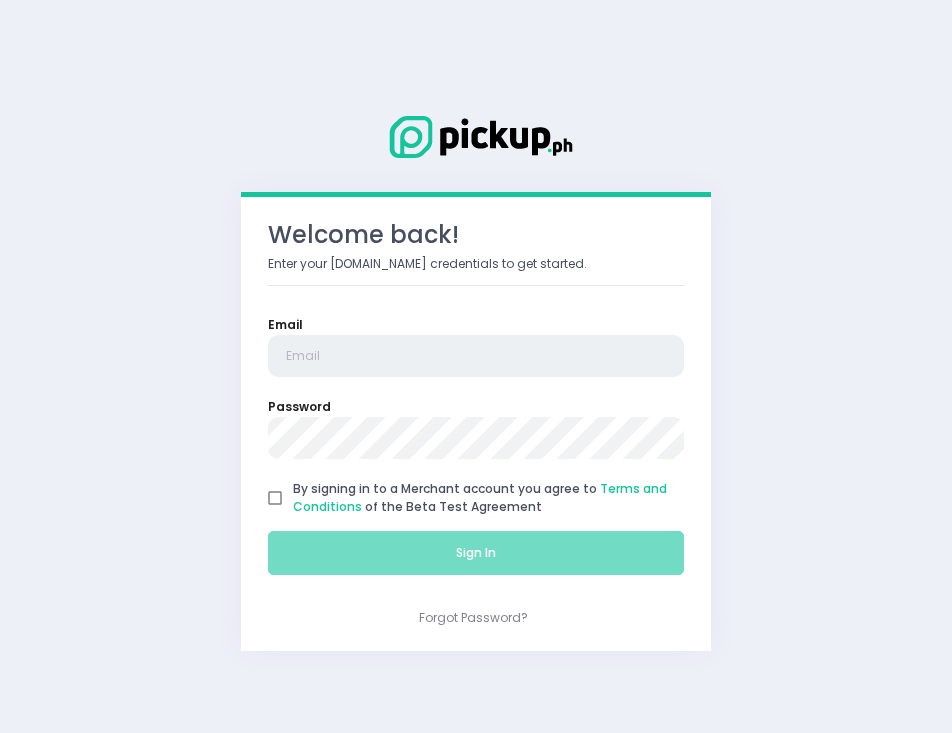 click at bounding box center [476, 356] 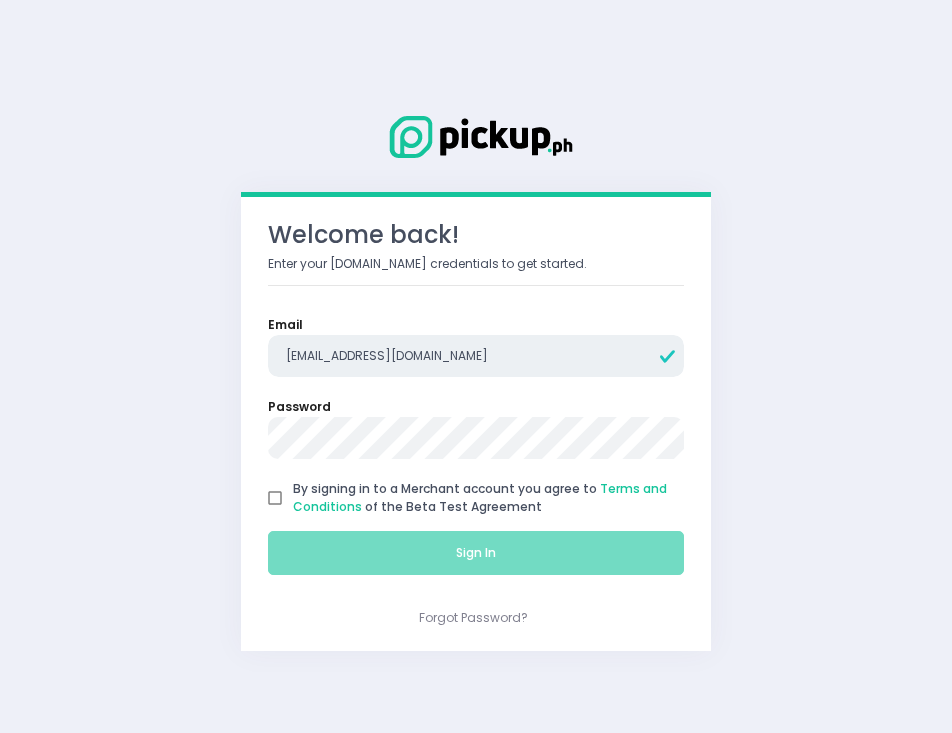 click on "[EMAIL_ADDRESS][DOMAIN_NAME]" at bounding box center [476, 356] 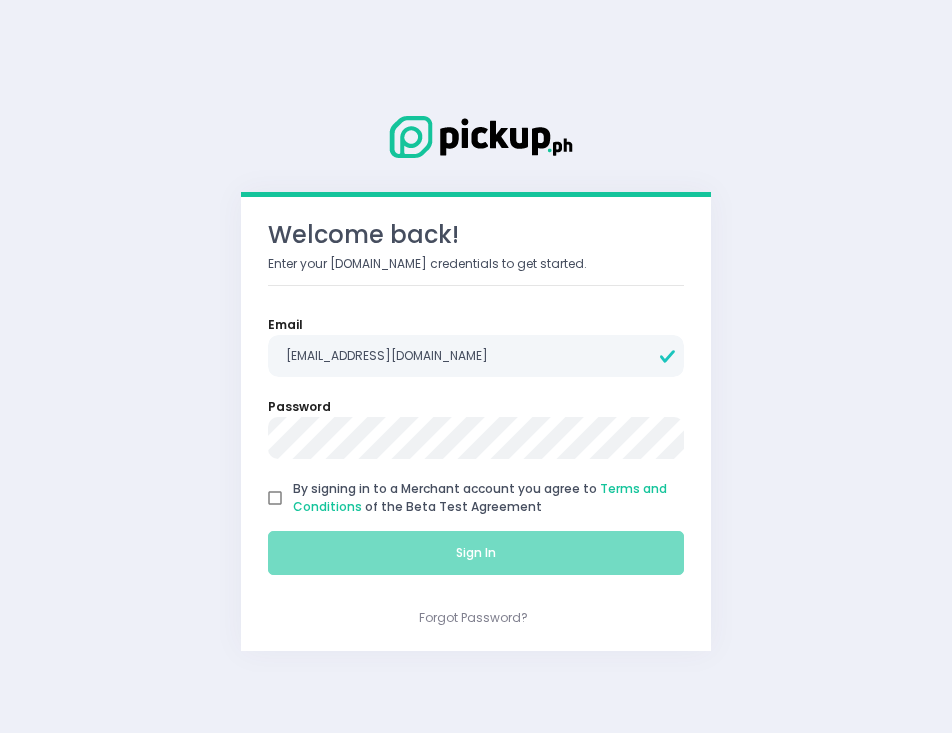 click on "By signing in to a Merchant account you agree to   Terms and Conditions   of the Beta Test Agreement" at bounding box center [275, 498] 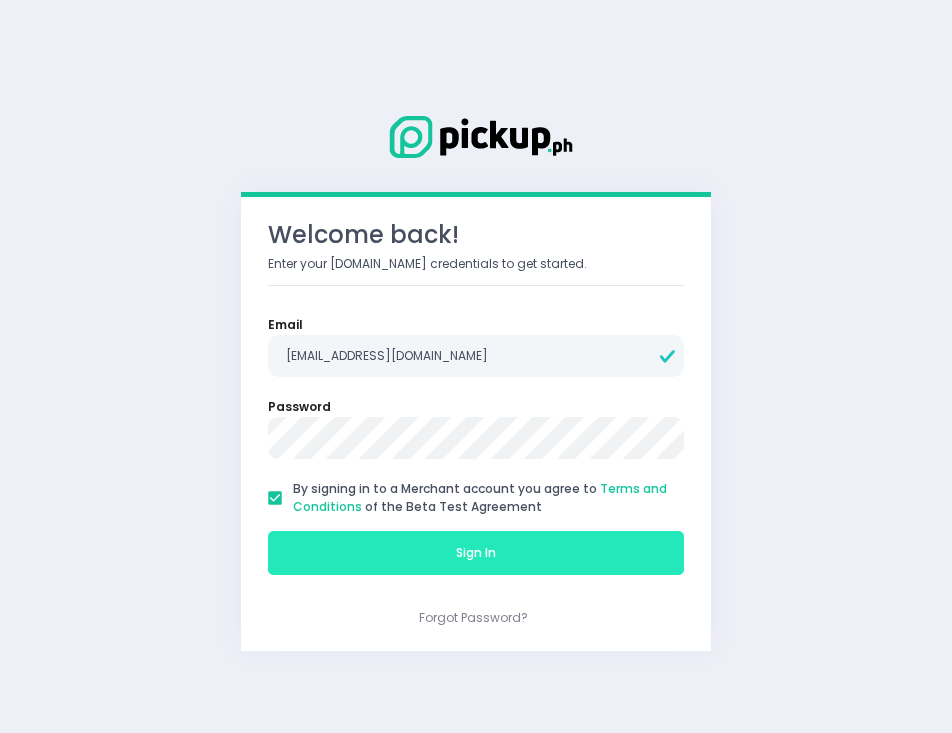 click on "Sign In" at bounding box center (476, 553) 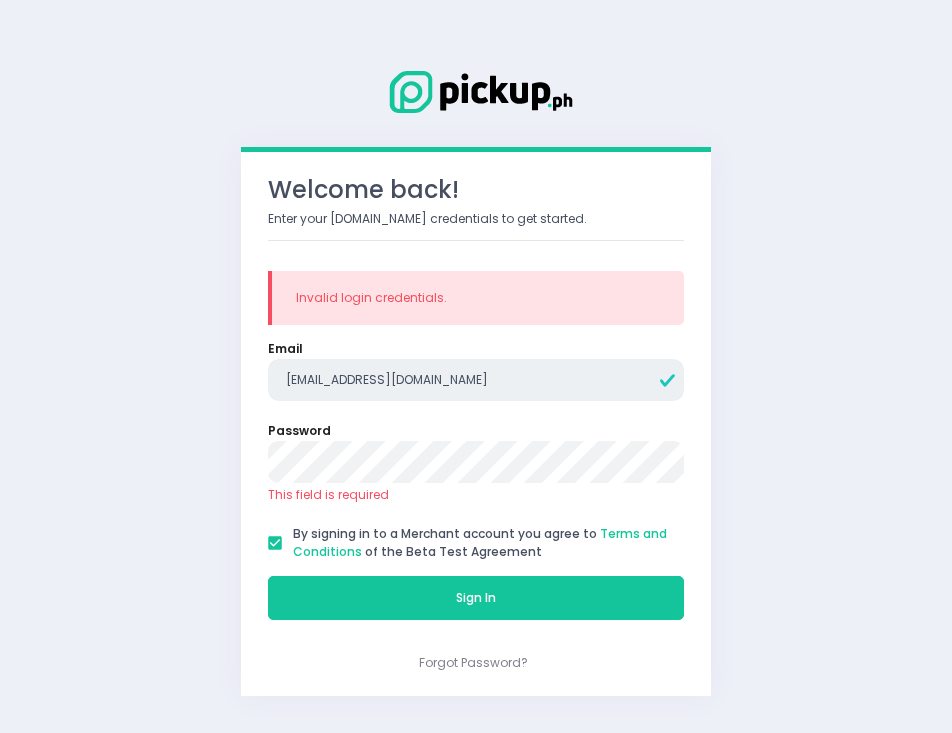 click on "[EMAIL_ADDRESS][DOMAIN_NAME]" at bounding box center (476, 380) 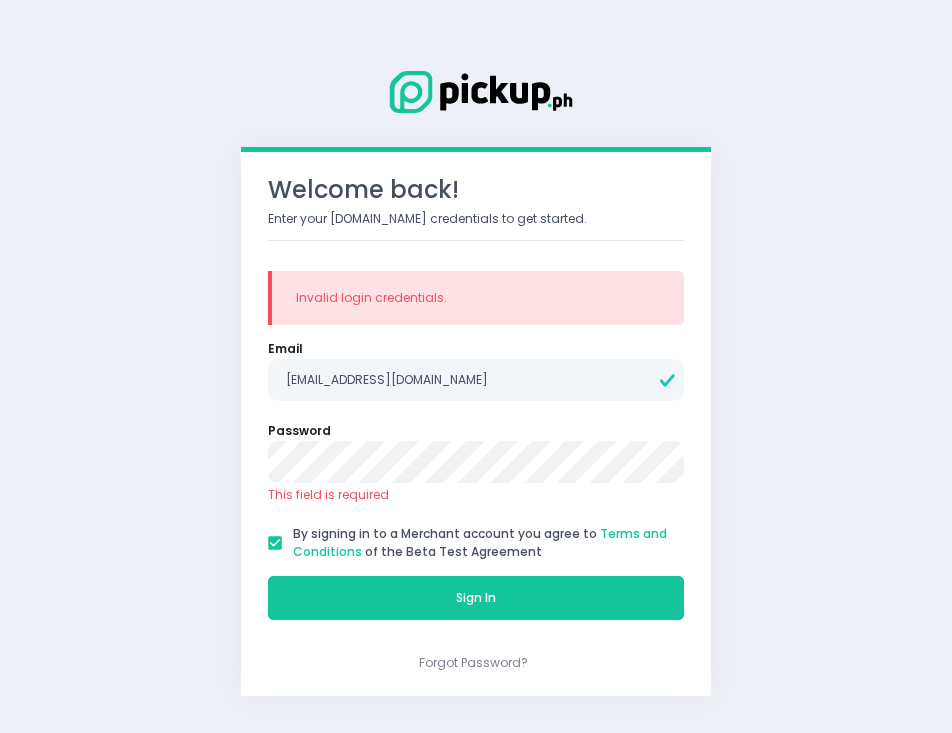 click on "Email     [EMAIL_ADDRESS][DOMAIN_NAME]" at bounding box center [476, 370] 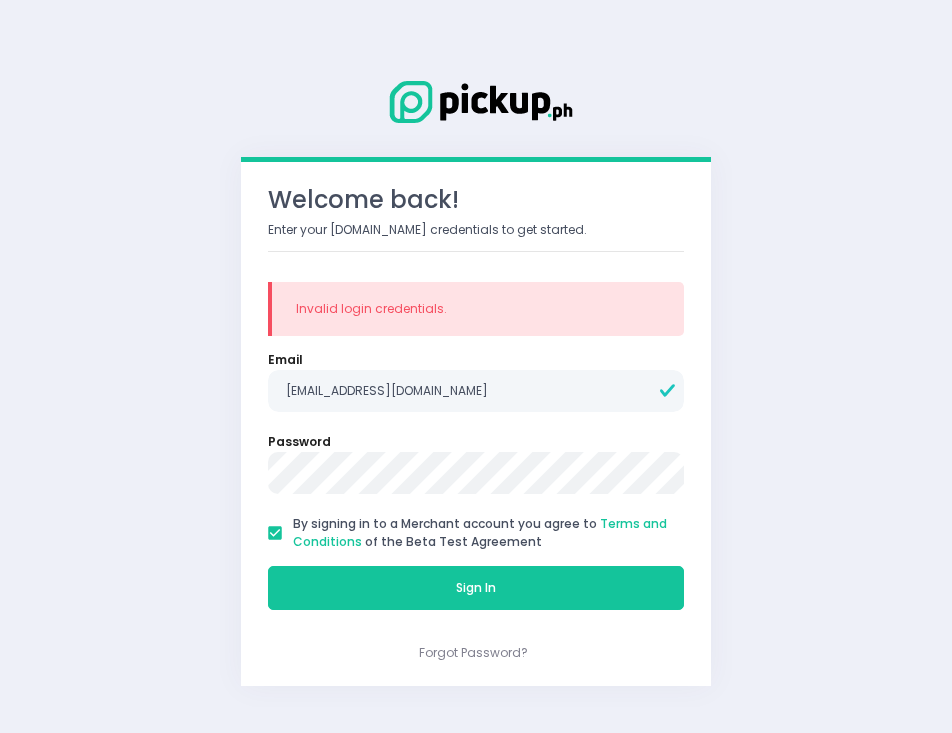 click on "Sign In" at bounding box center (476, 588) 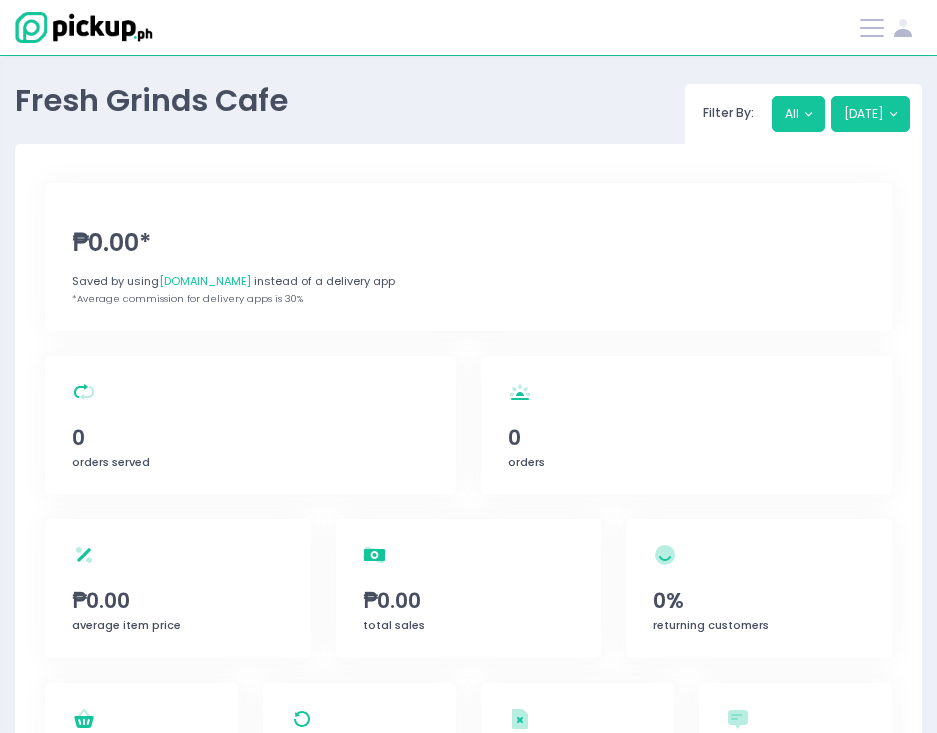 click on "Stockholm-icons / General / User Created with Sketch." at bounding box center (891, 28) 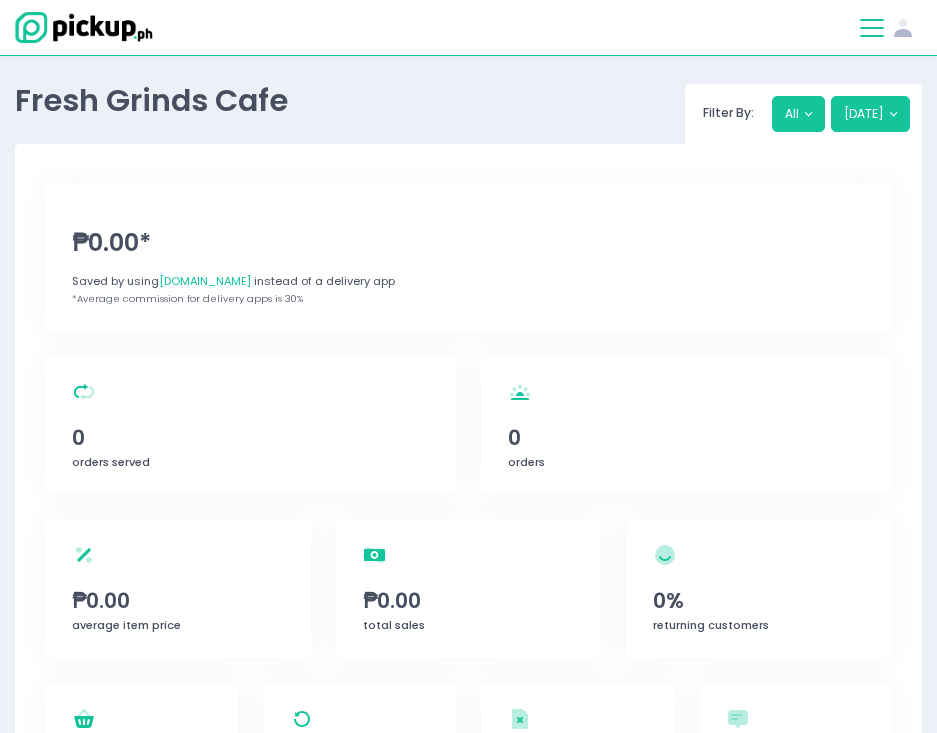 click at bounding box center [872, 28] 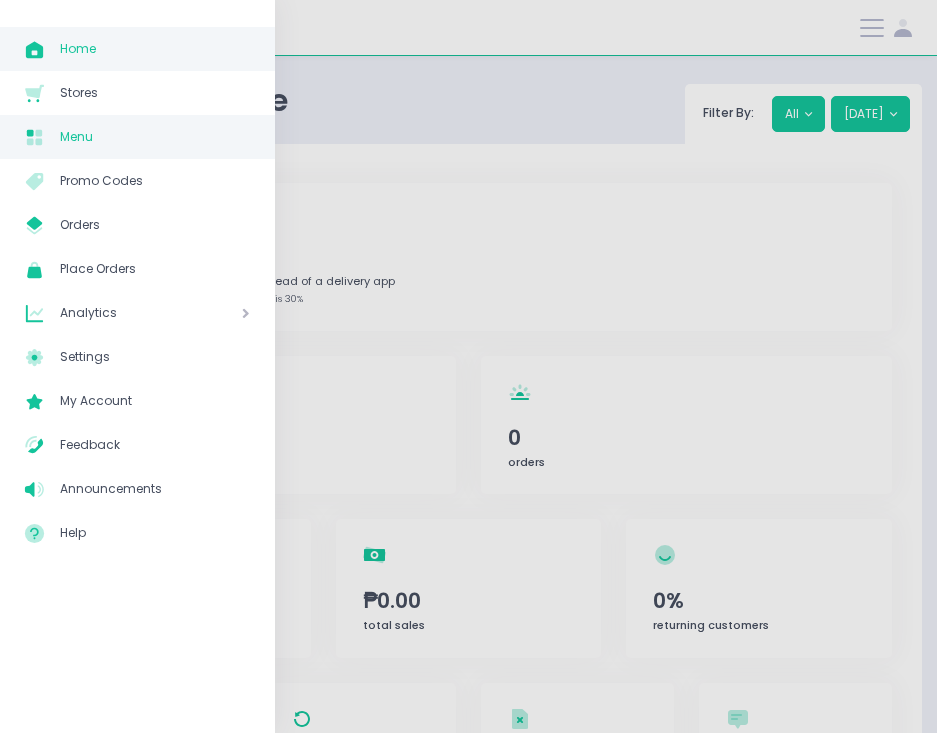 click on "Menu" at bounding box center (155, 137) 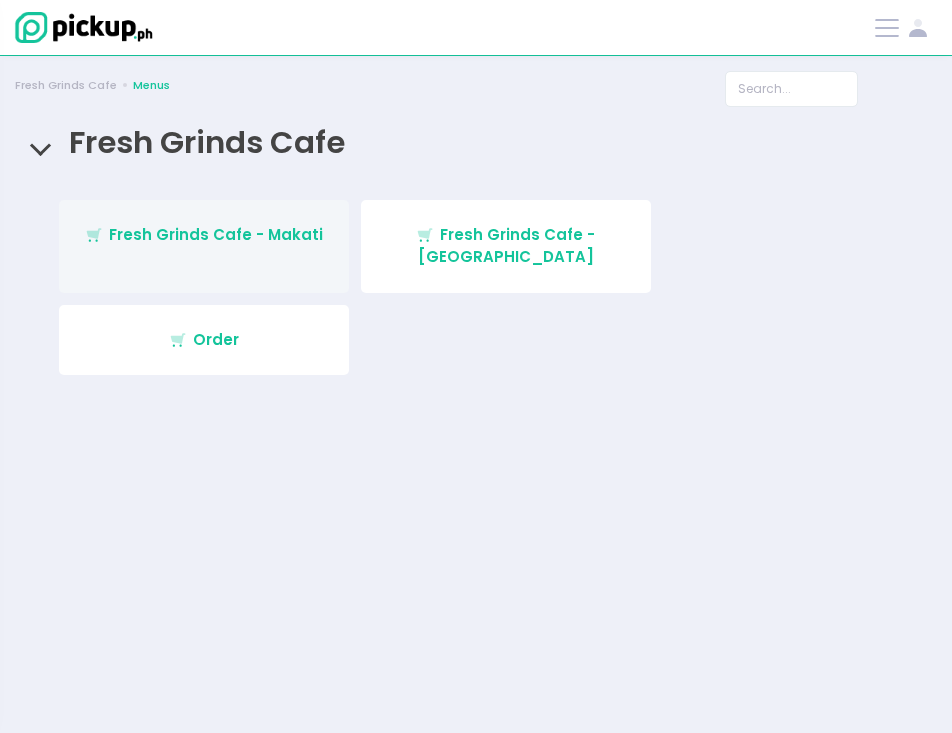 click on "Fresh Grinds Cafe - Makati" at bounding box center (216, 234) 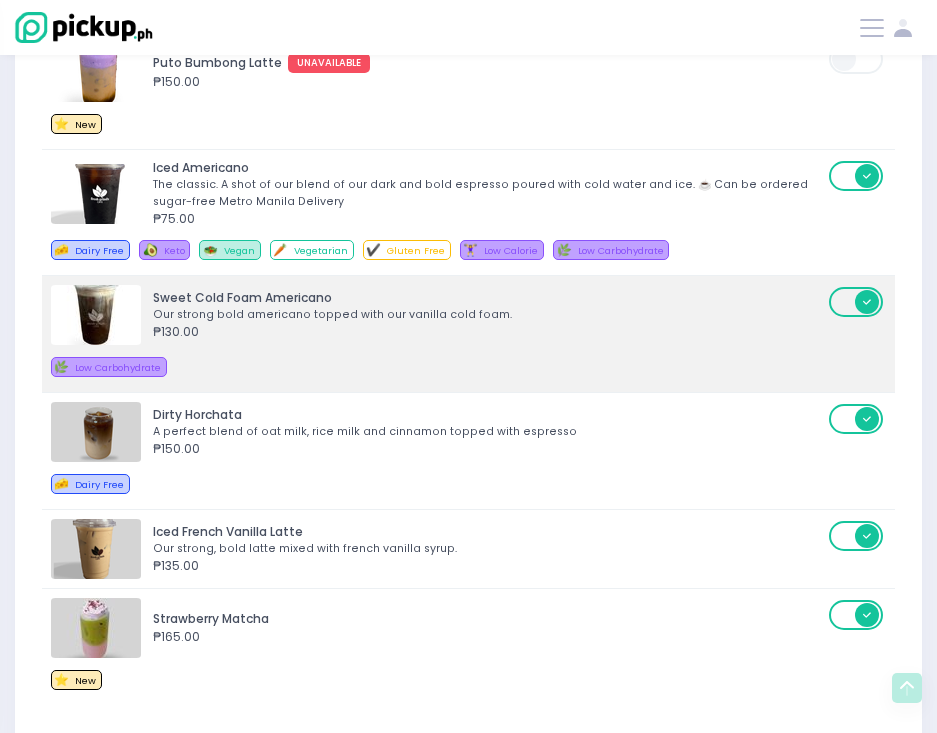 scroll, scrollTop: 1423, scrollLeft: 0, axis: vertical 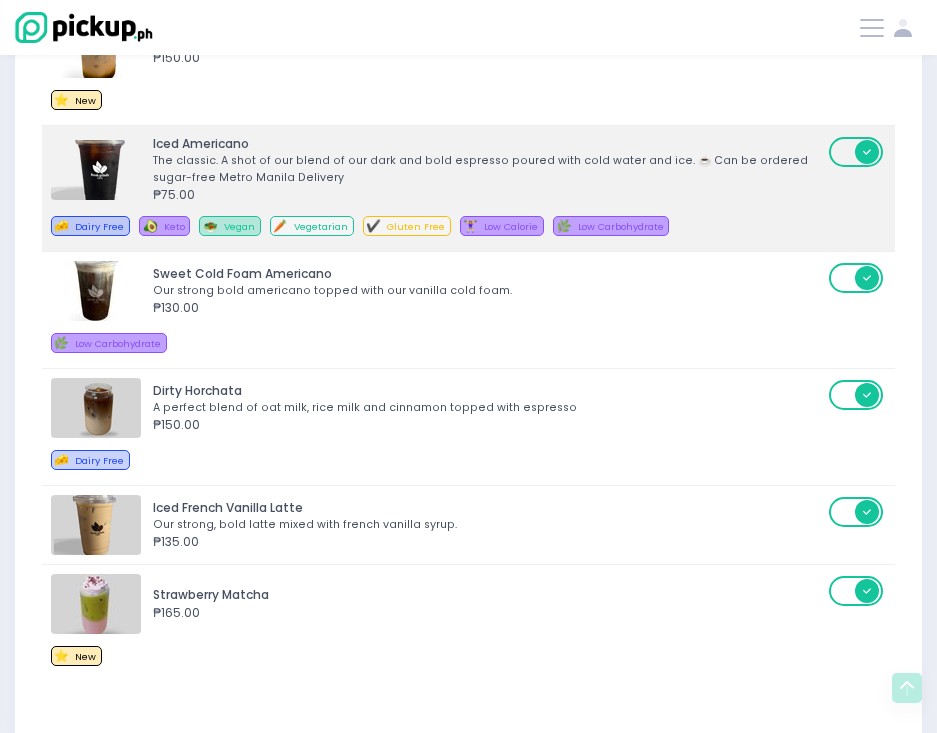 click on "The classic. A shot of our blend of our dark and bold espresso poured with cold water and ice.
☕️ Can be ordered sugar-free
Metro Manila Delivery" at bounding box center [488, 169] 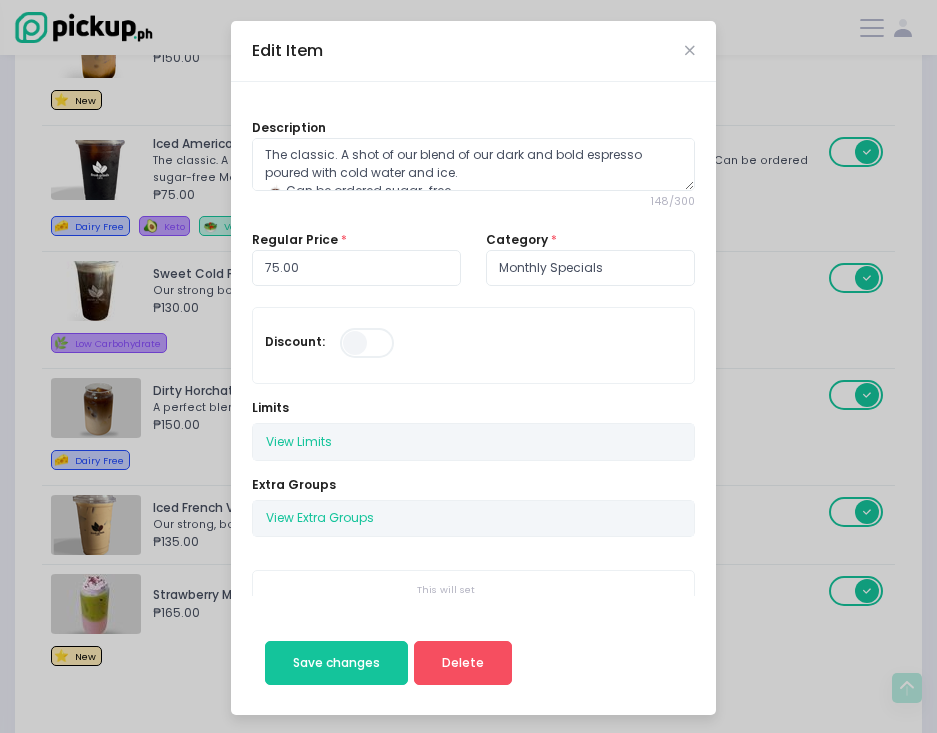 scroll, scrollTop: 242, scrollLeft: 0, axis: vertical 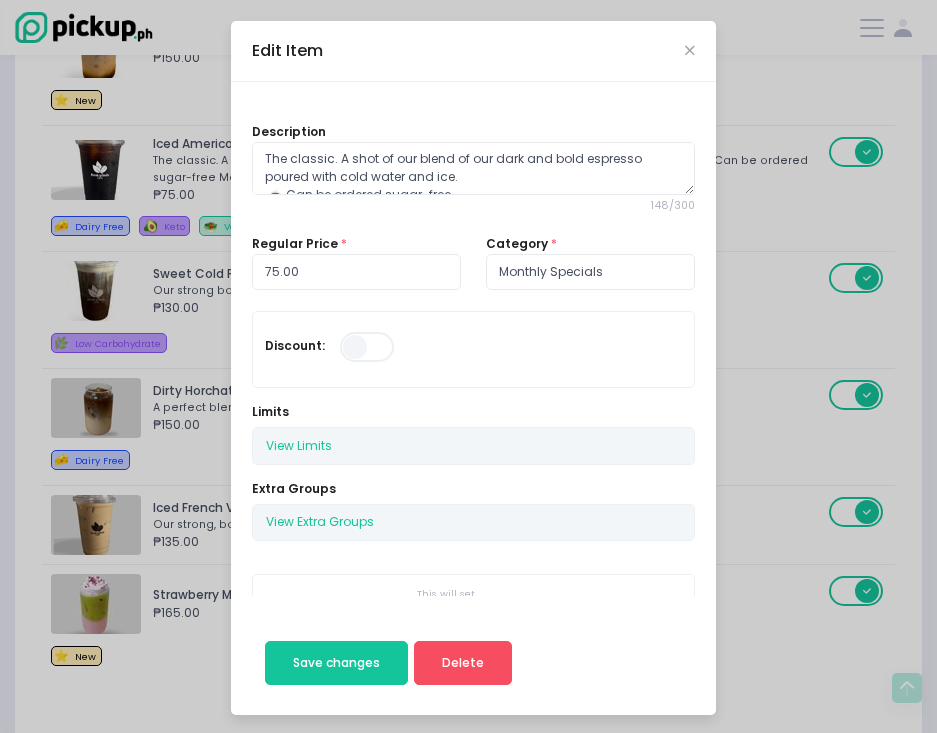 click on "Edit  Item" at bounding box center (473, 51) 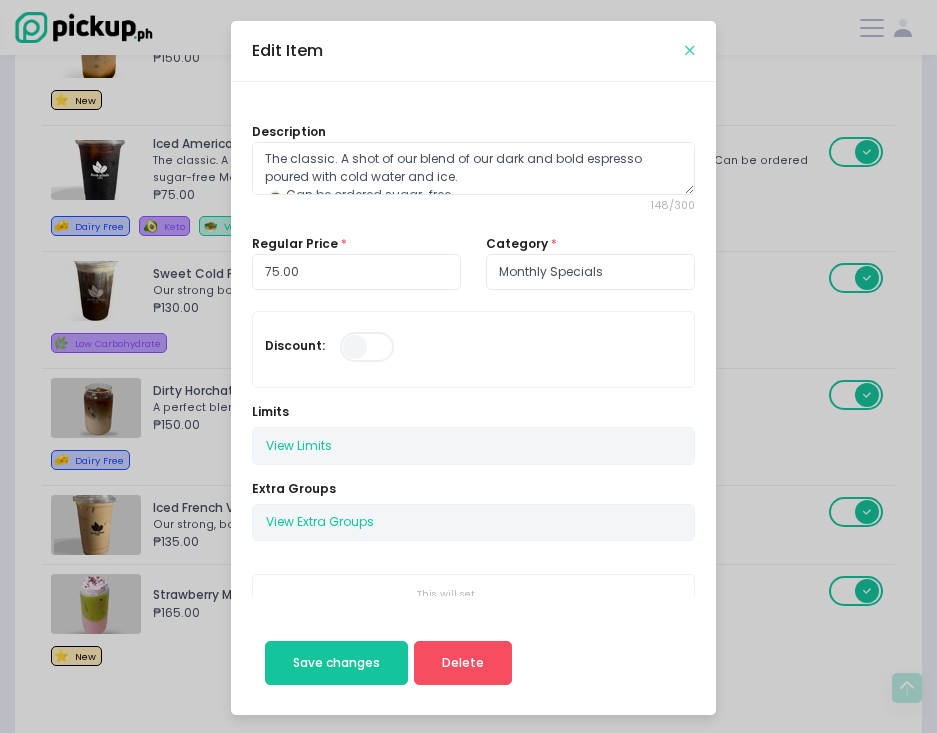 click at bounding box center [690, 50] 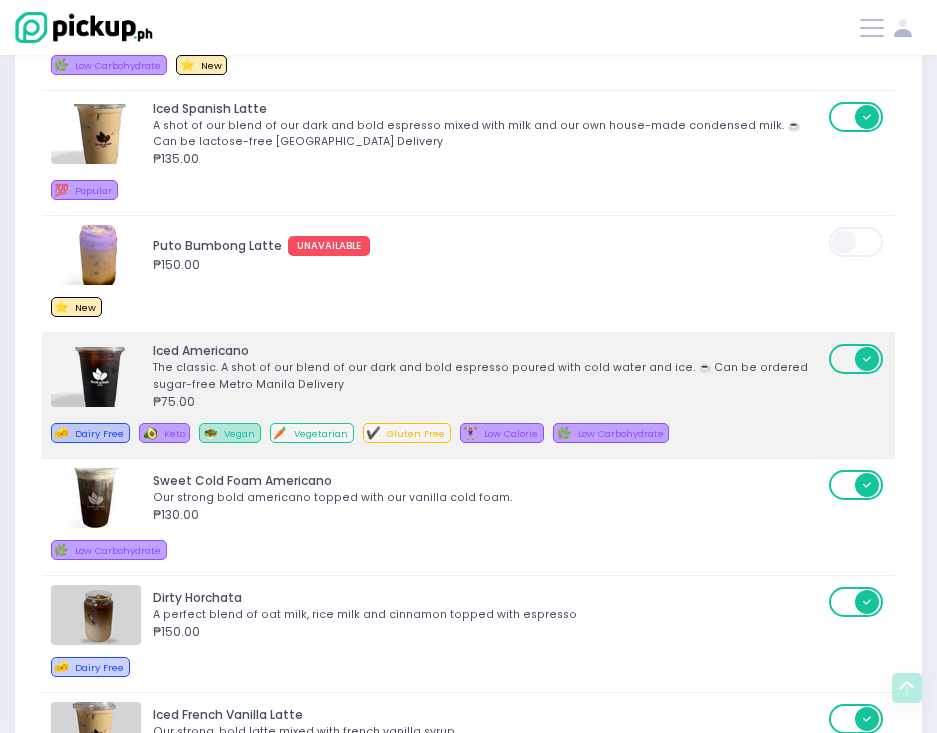 scroll, scrollTop: 1268, scrollLeft: 0, axis: vertical 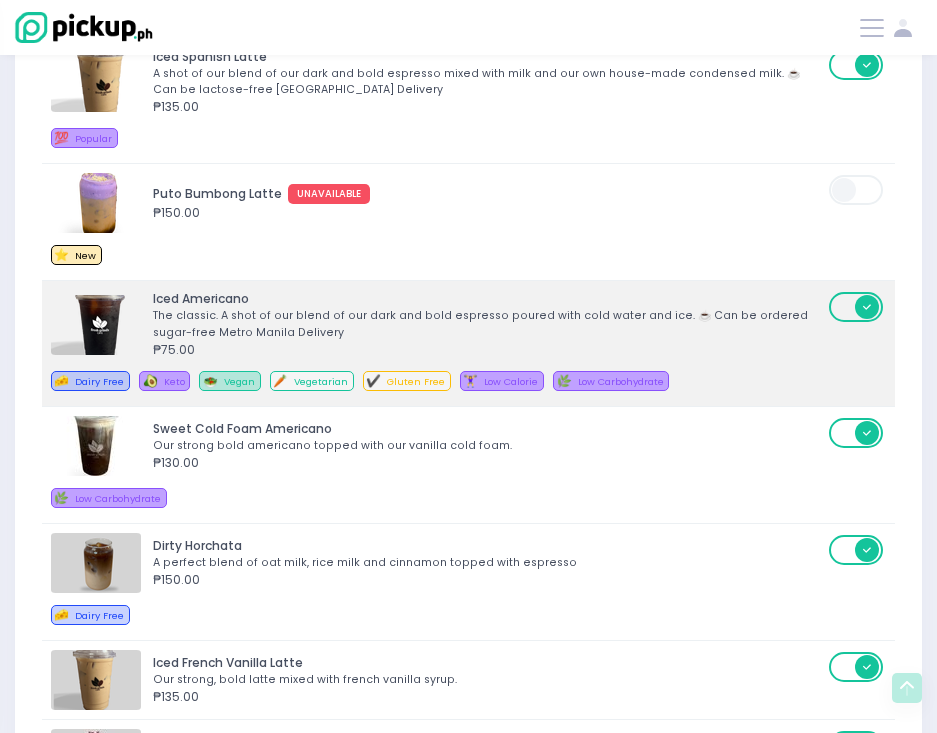 click on "The classic. A shot of our blend of our dark and bold espresso poured with cold water and ice.
☕️ Can be ordered sugar-free
Metro Manila Delivery" at bounding box center (488, 324) 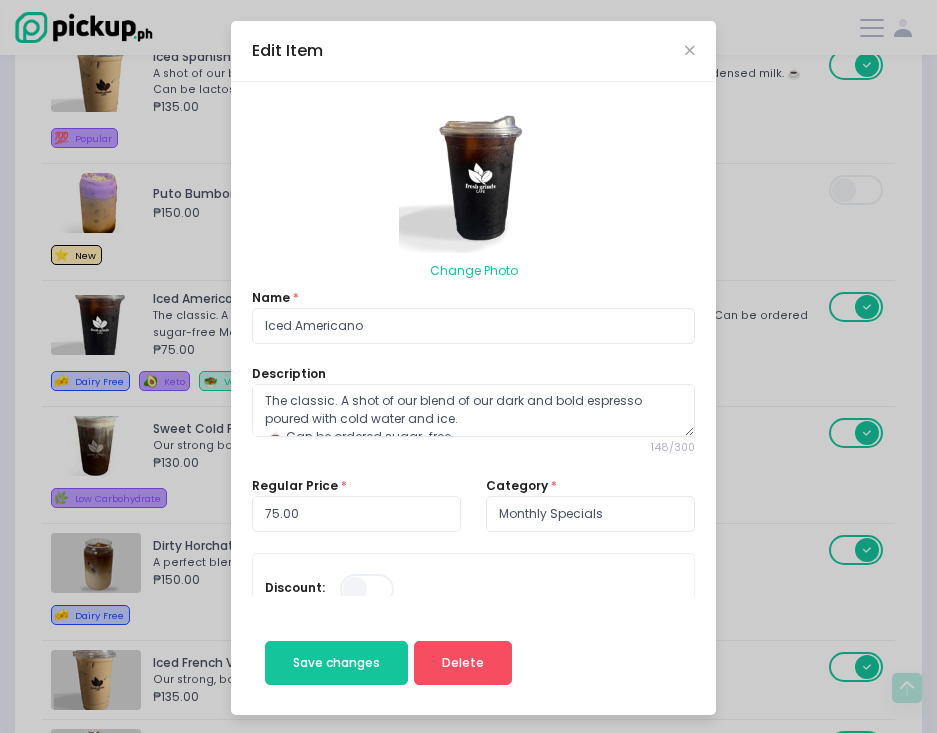 scroll, scrollTop: 54, scrollLeft: 0, axis: vertical 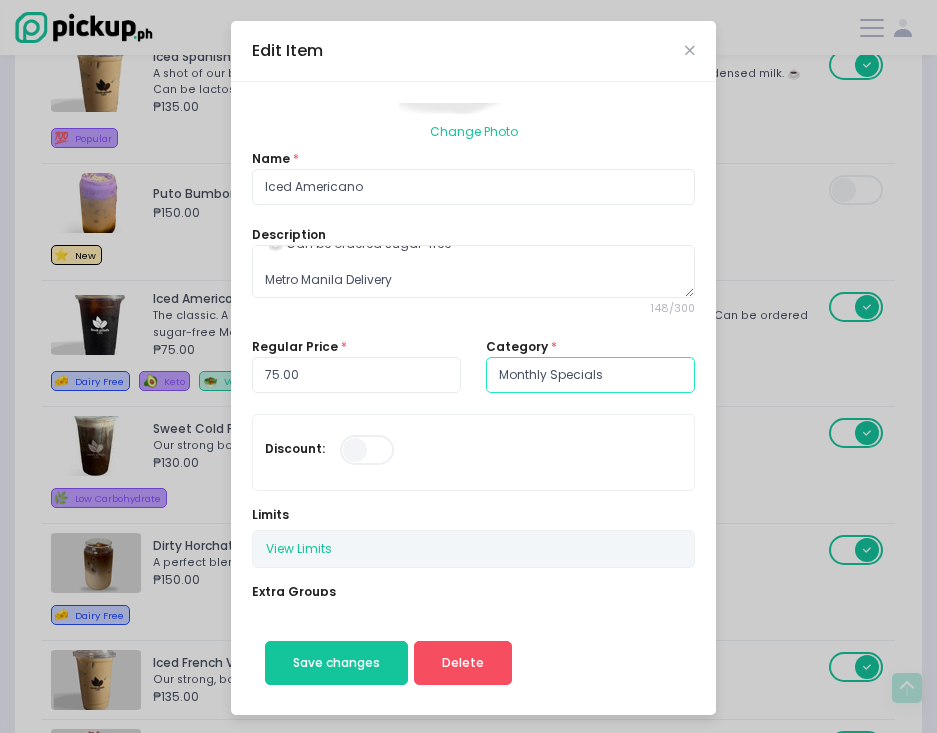type on "Monthly Specials" 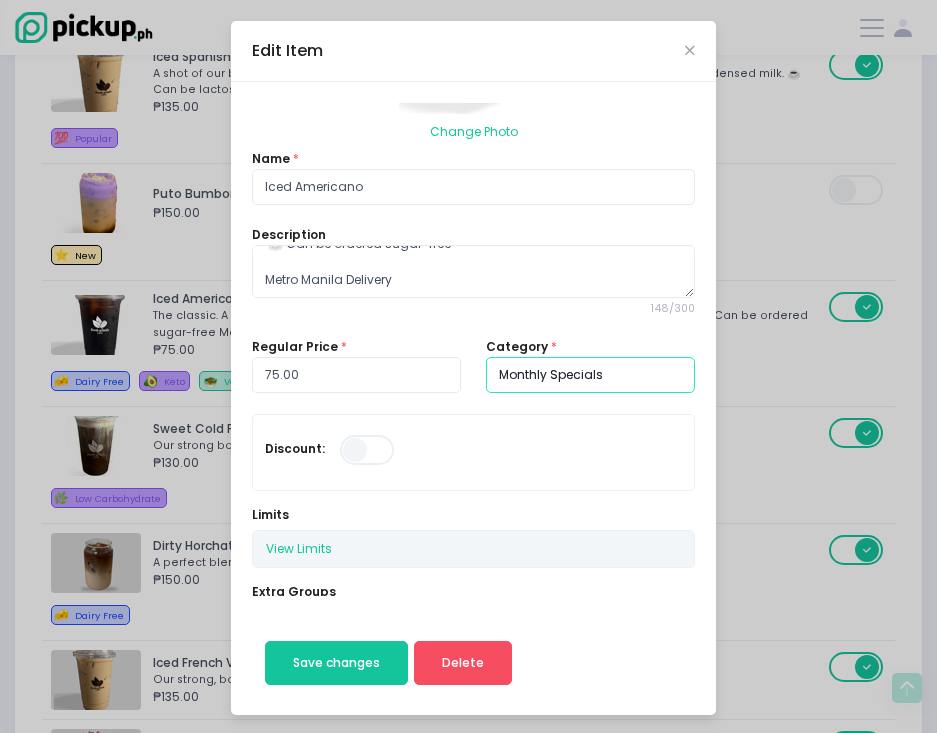 click on "Monthly Specials" at bounding box center [590, 375] 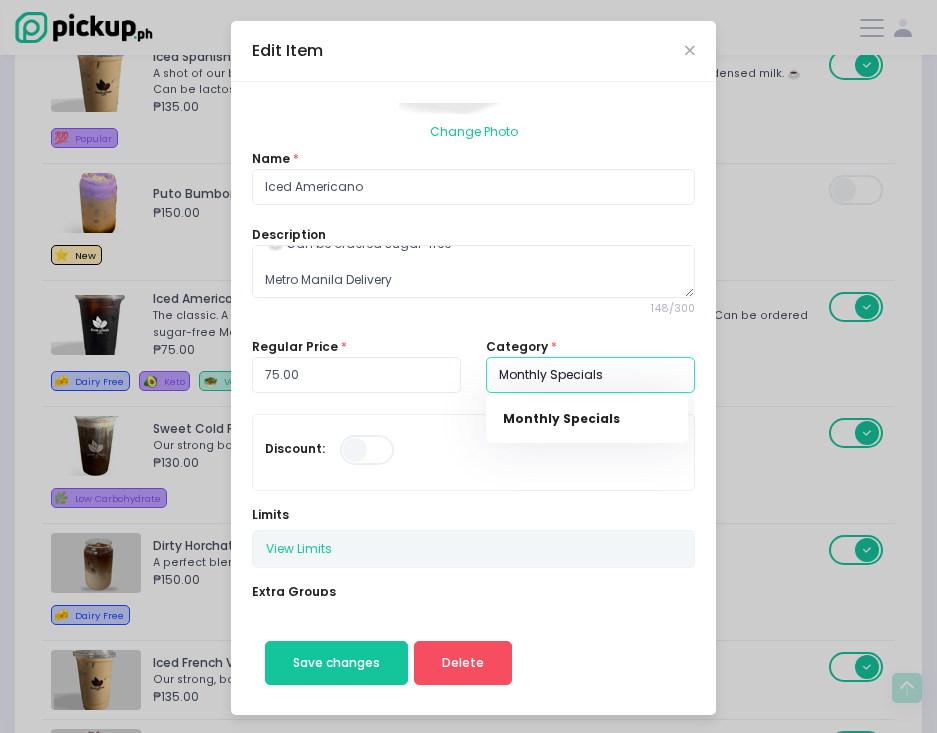 click on "Monthly Specials" at bounding box center (590, 375) 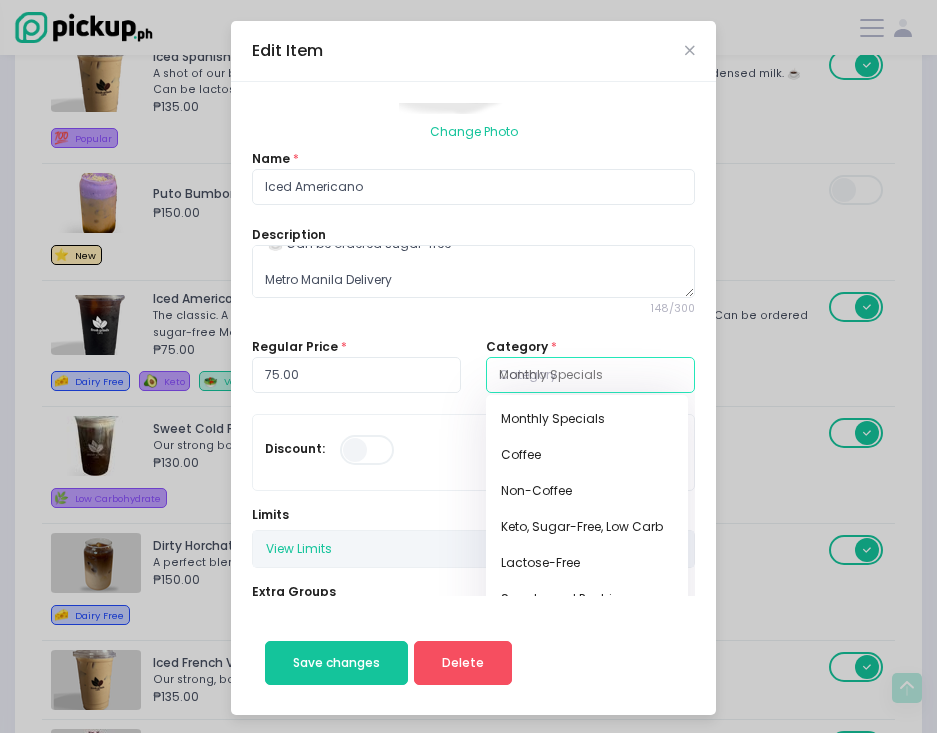 type 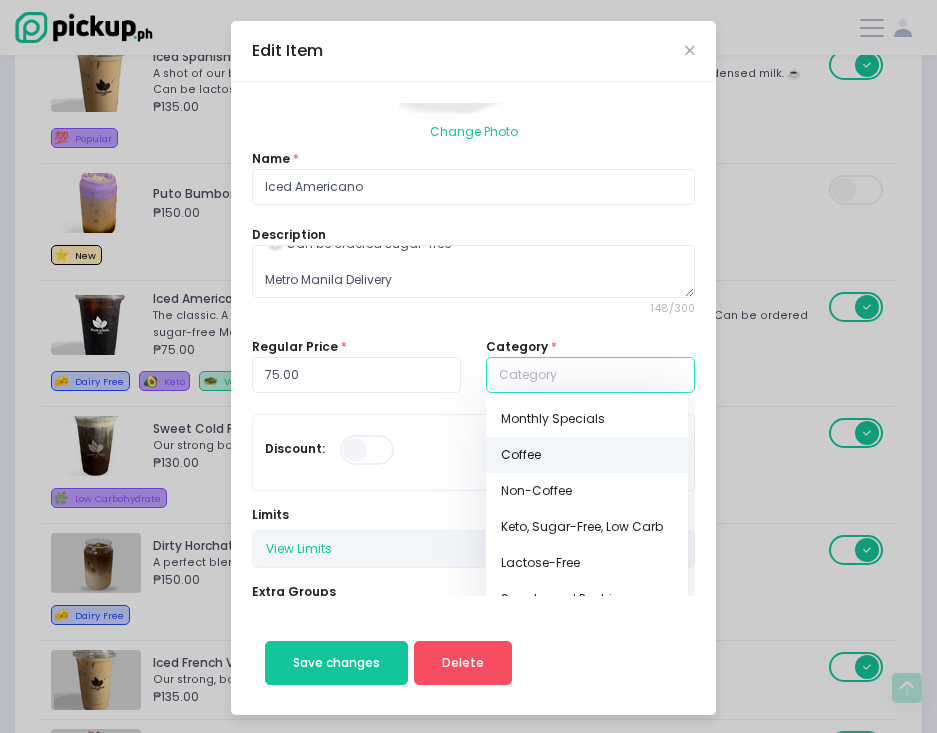 click on "Coffee" at bounding box center [587, 455] 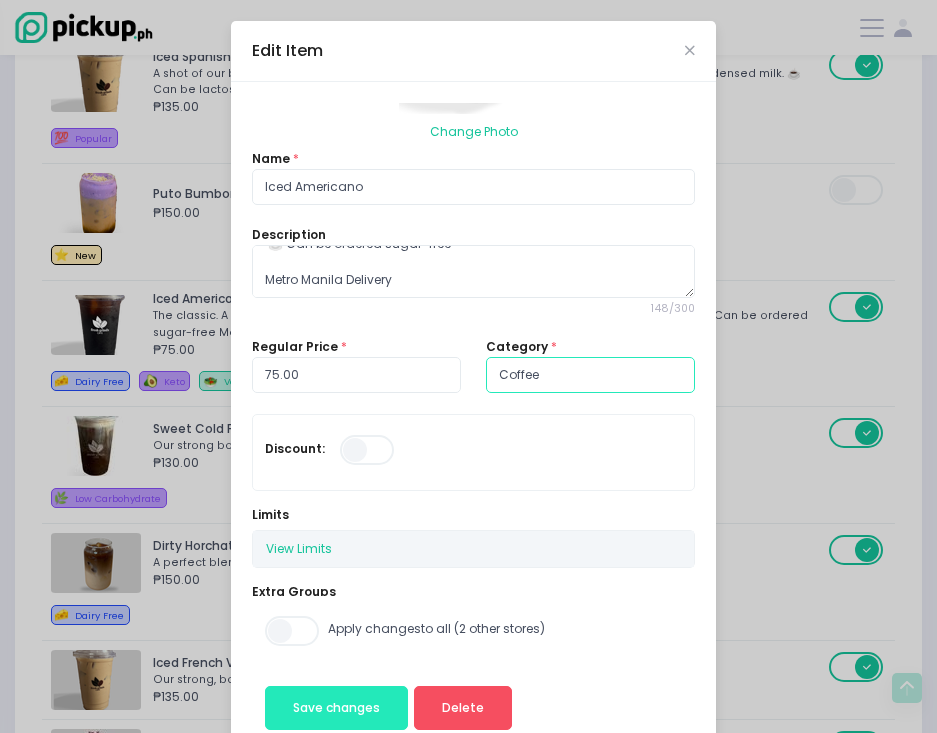 type on "Coffee" 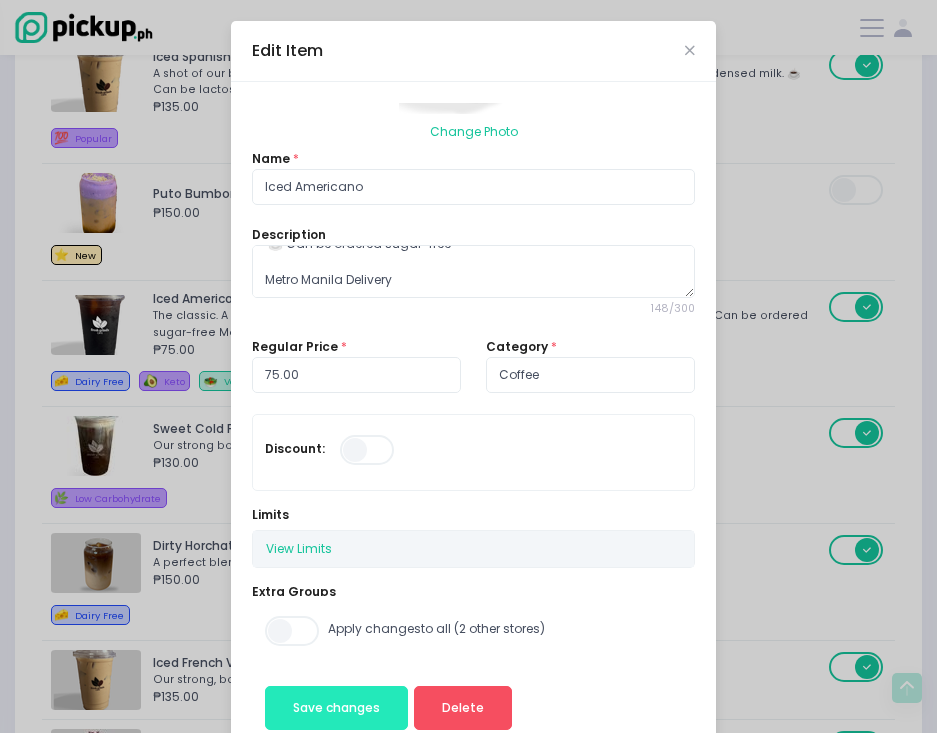click on "Save changes" at bounding box center (336, 707) 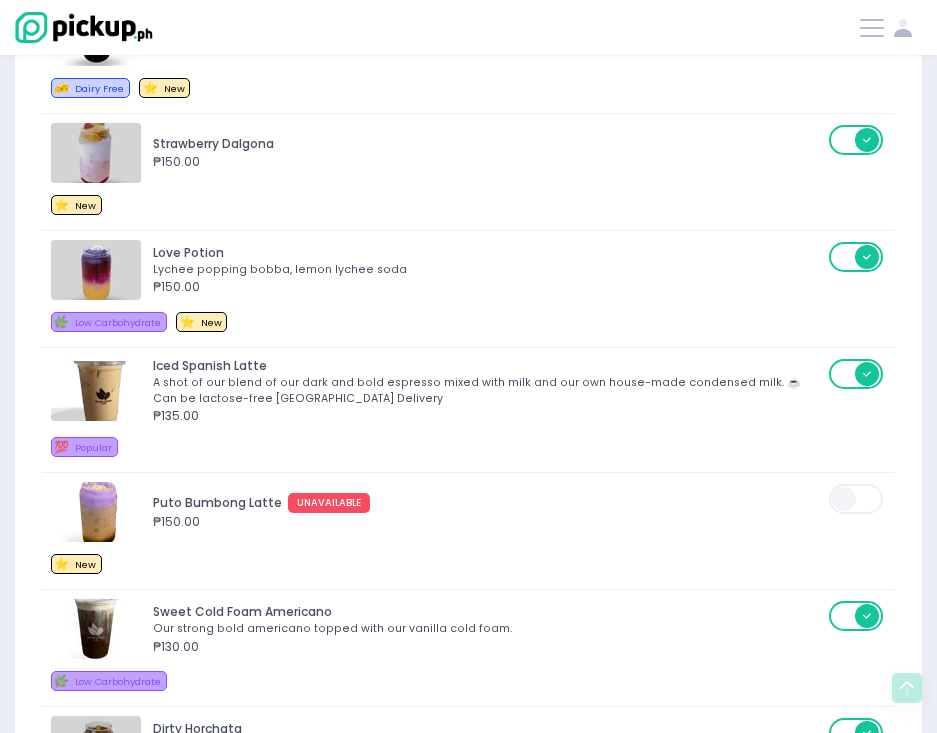 scroll, scrollTop: 5968, scrollLeft: 0, axis: vertical 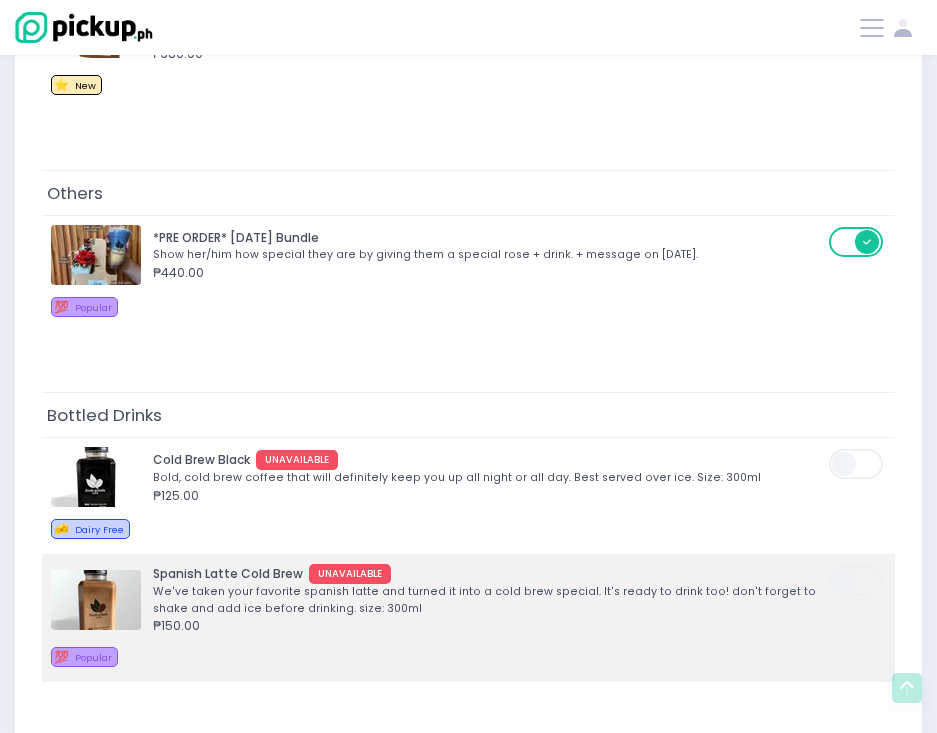 click on "We've taken your favorite spanish latte and turned it into a cold brew special. It's ready to drink too! don't forget to shake and add ice before drinking.
size: 300ml" at bounding box center (488, 600) 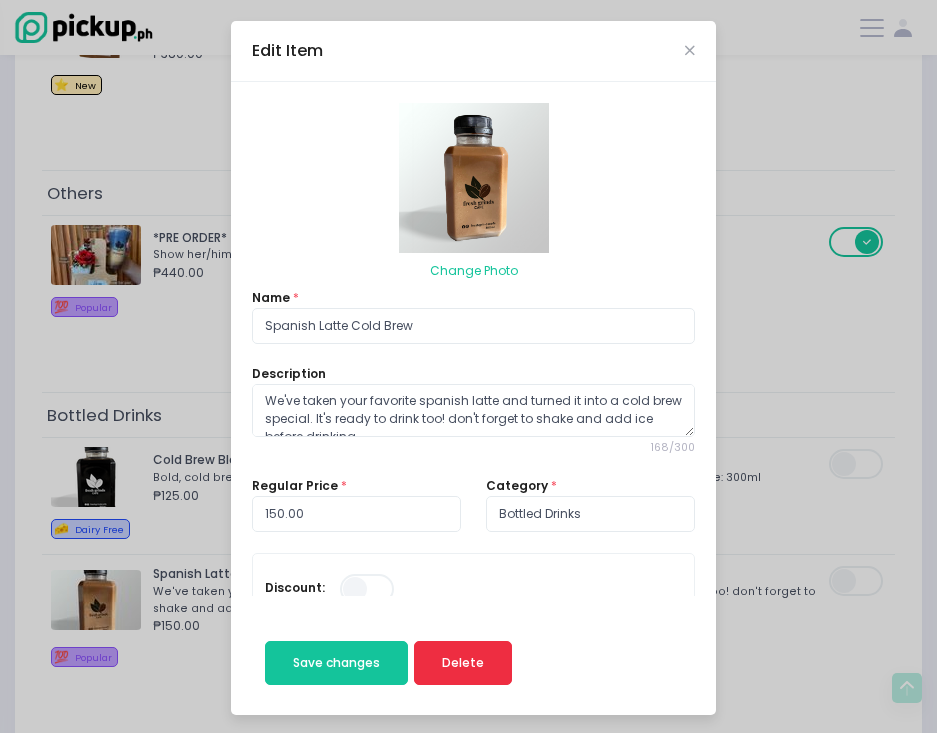 click on "Delete" at bounding box center (463, 663) 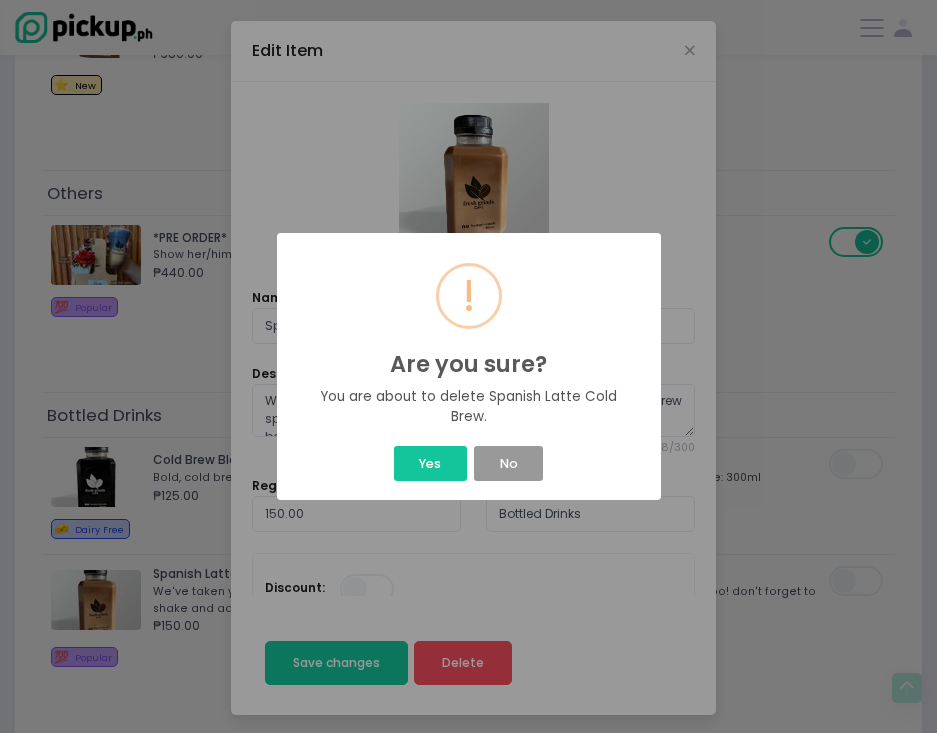 click on "No" at bounding box center [508, 463] 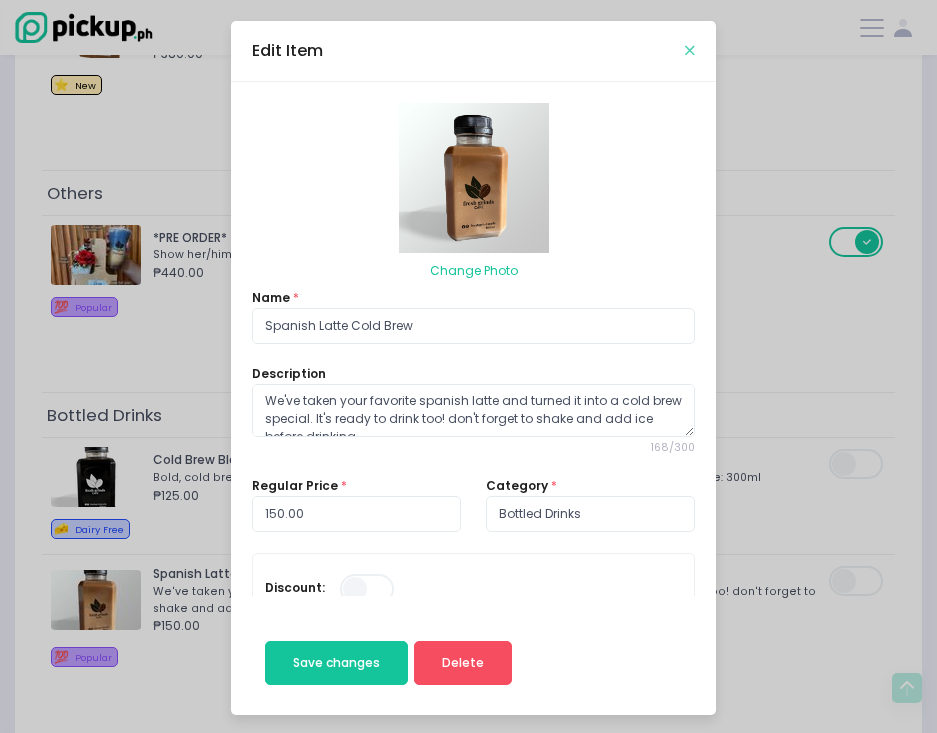 click at bounding box center [690, 50] 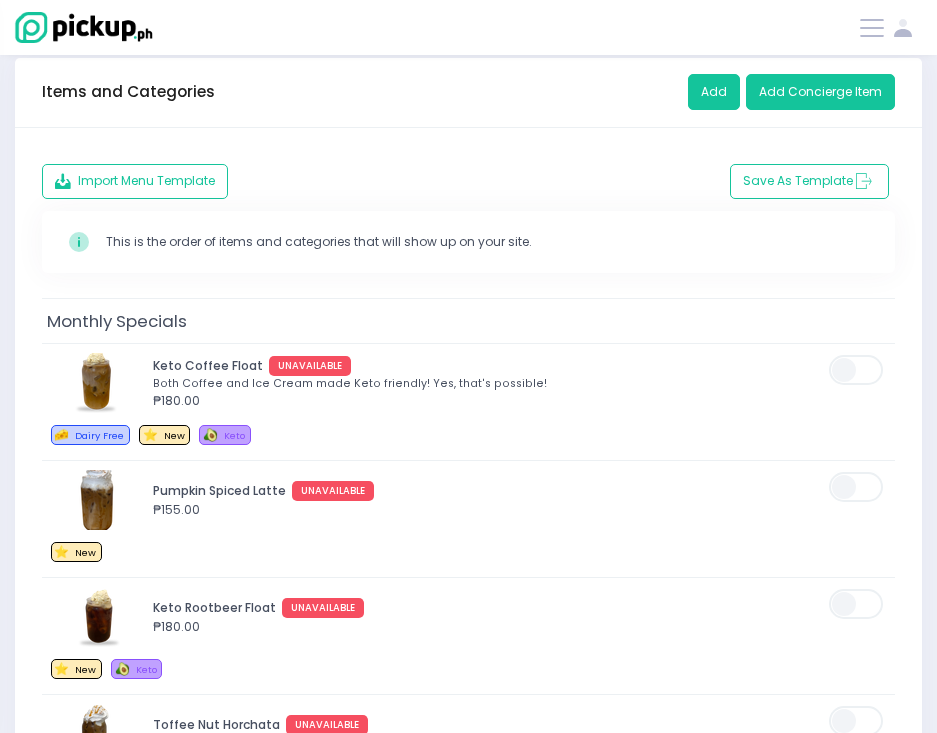 scroll, scrollTop: 3107, scrollLeft: 0, axis: vertical 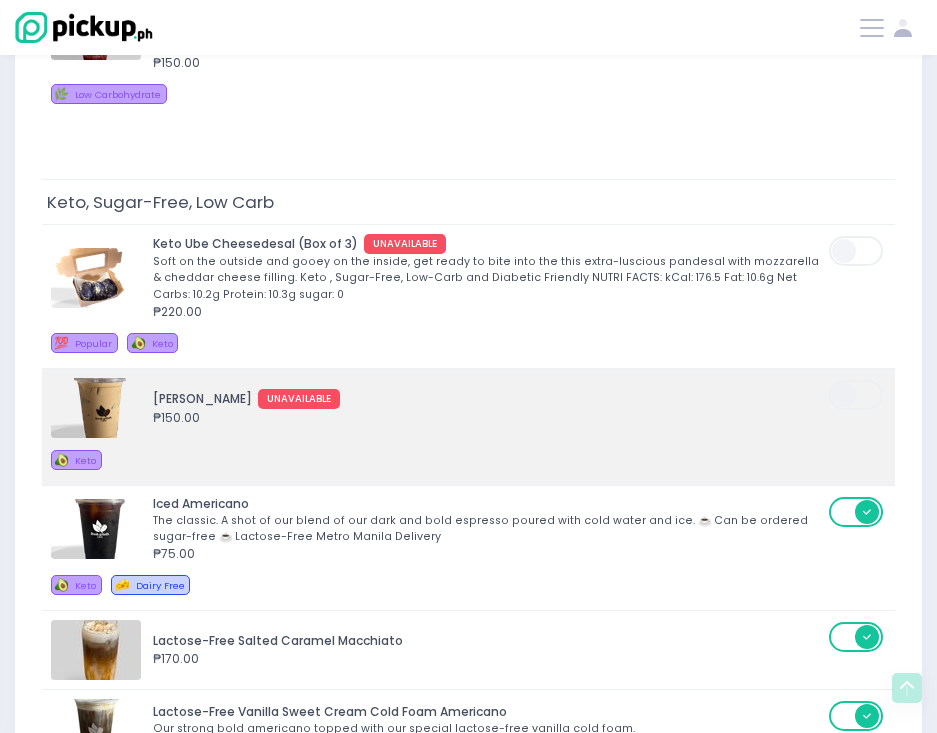 click at bounding box center [857, 395] 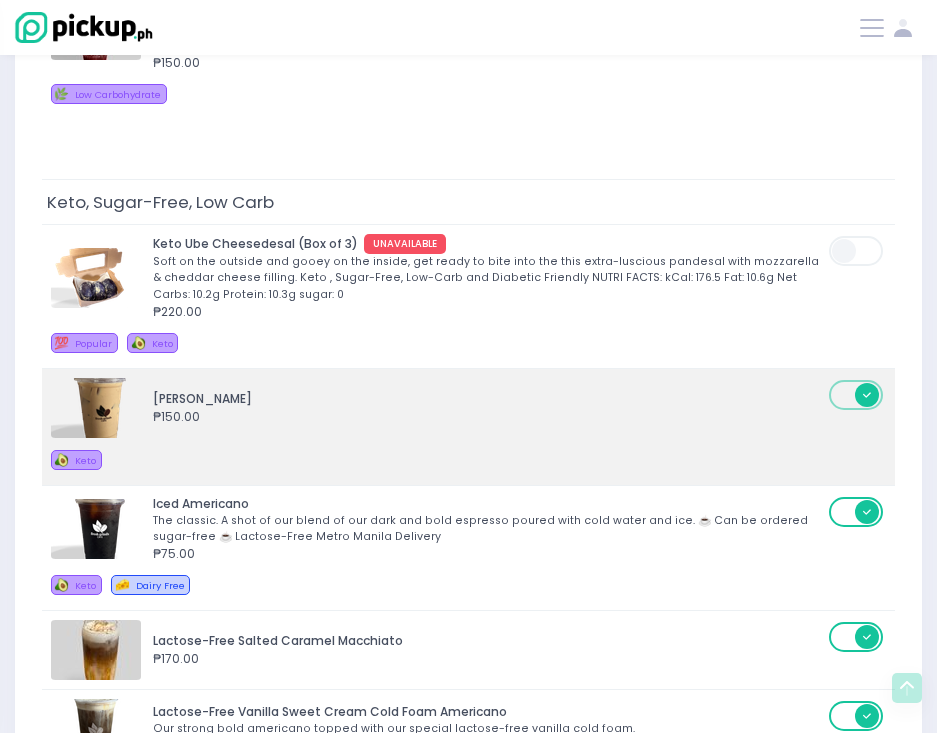 scroll, scrollTop: 3108, scrollLeft: 0, axis: vertical 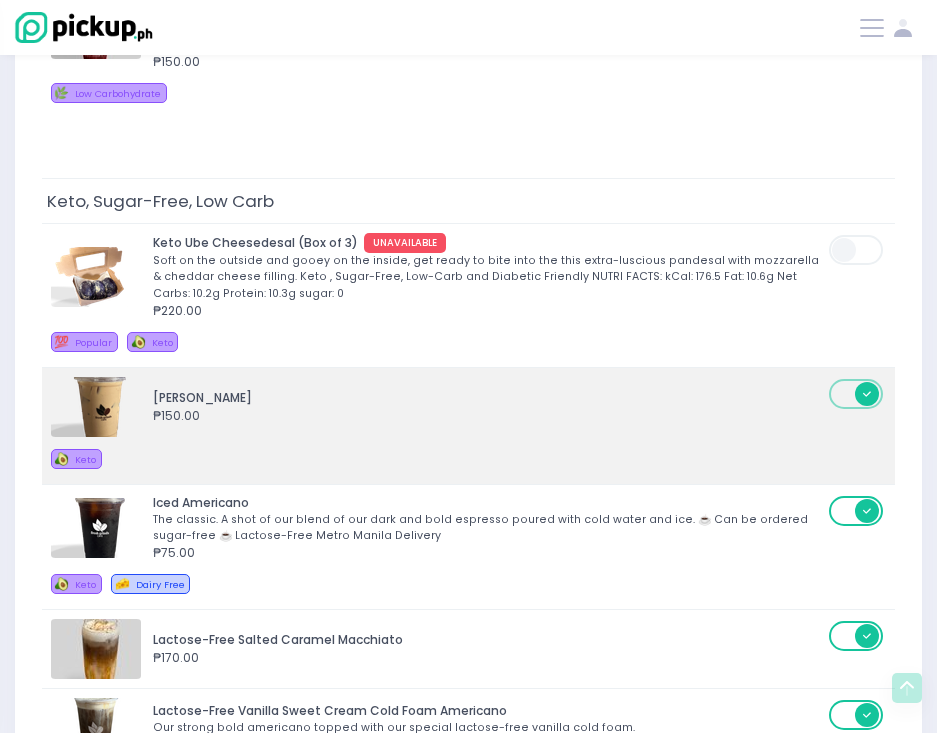 click on "₱150.00" at bounding box center (488, 416) 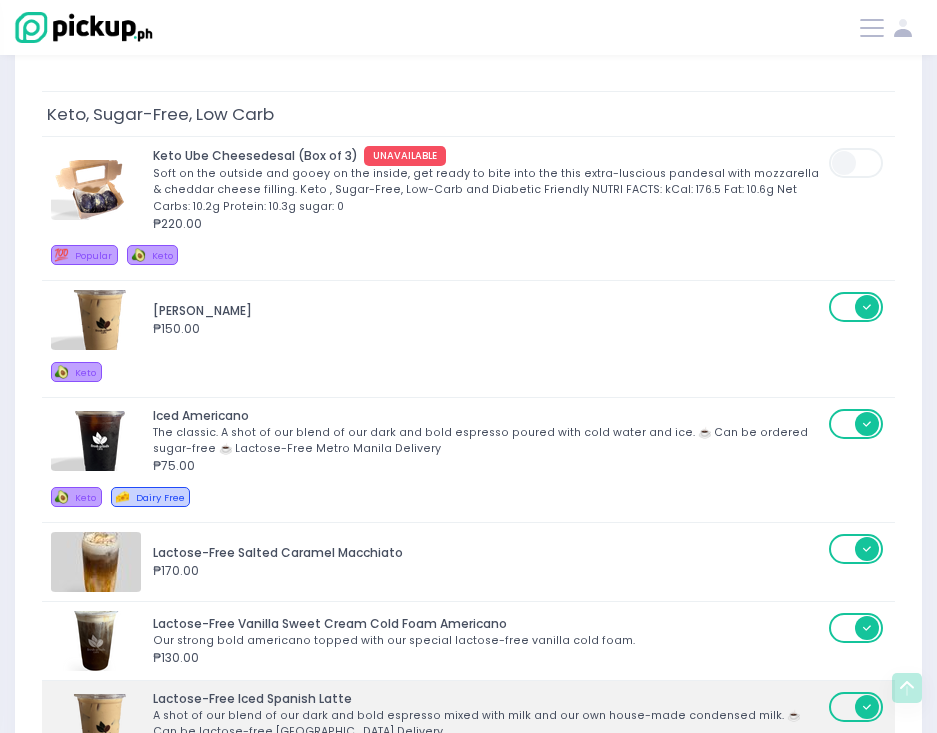 scroll, scrollTop: 3077, scrollLeft: 0, axis: vertical 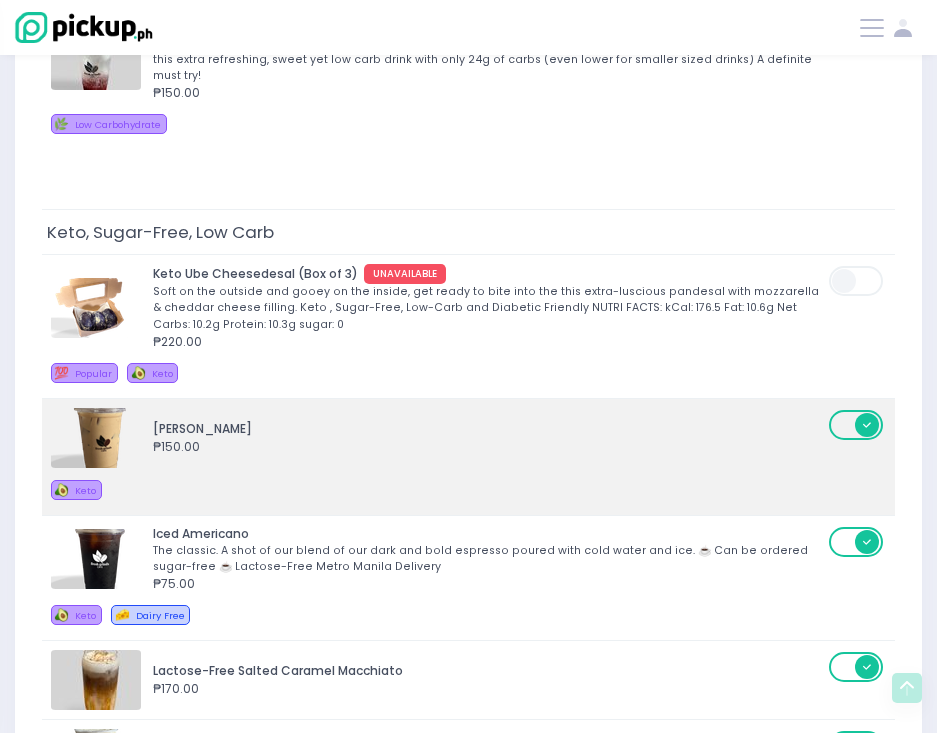 click on "Keto Almond Latte ₱150.00" at bounding box center (440, 438) 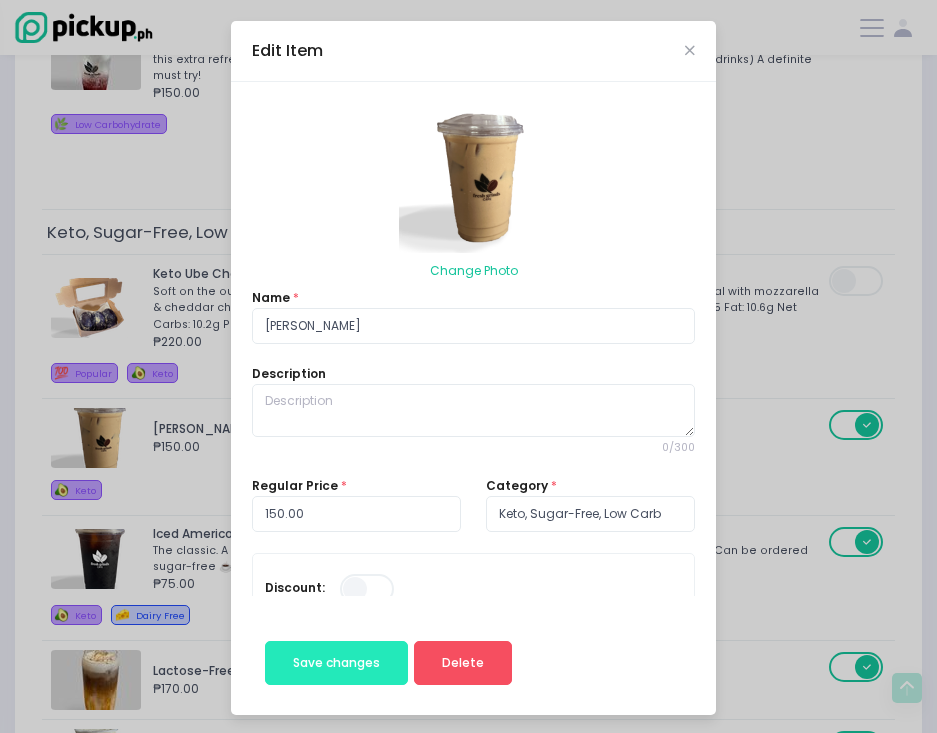 click on "Save changes" at bounding box center [336, 662] 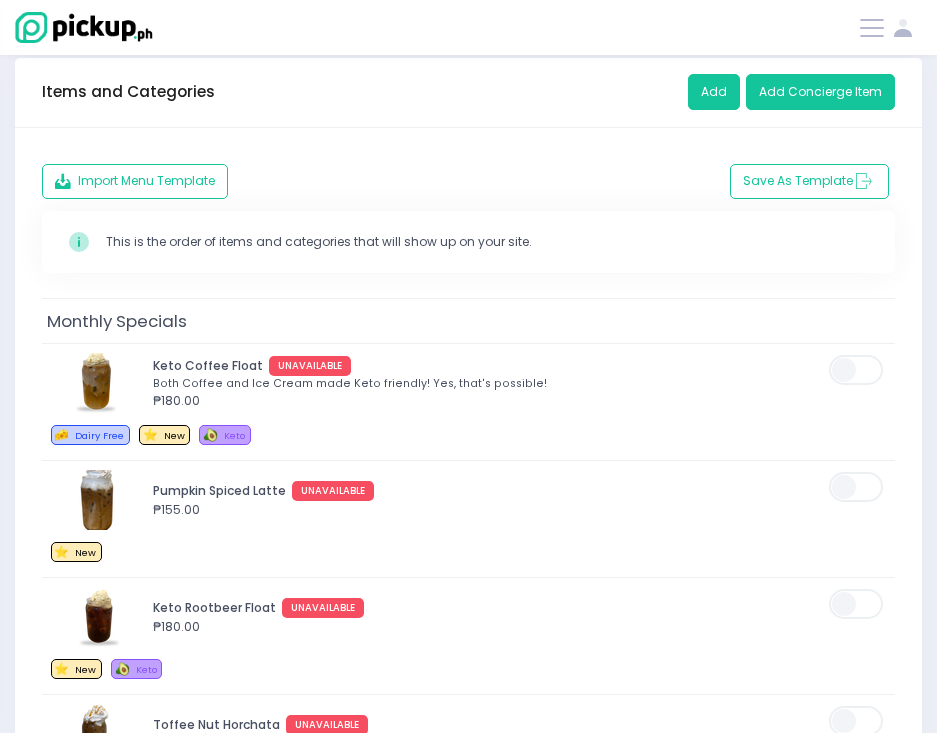 scroll, scrollTop: 3107, scrollLeft: 0, axis: vertical 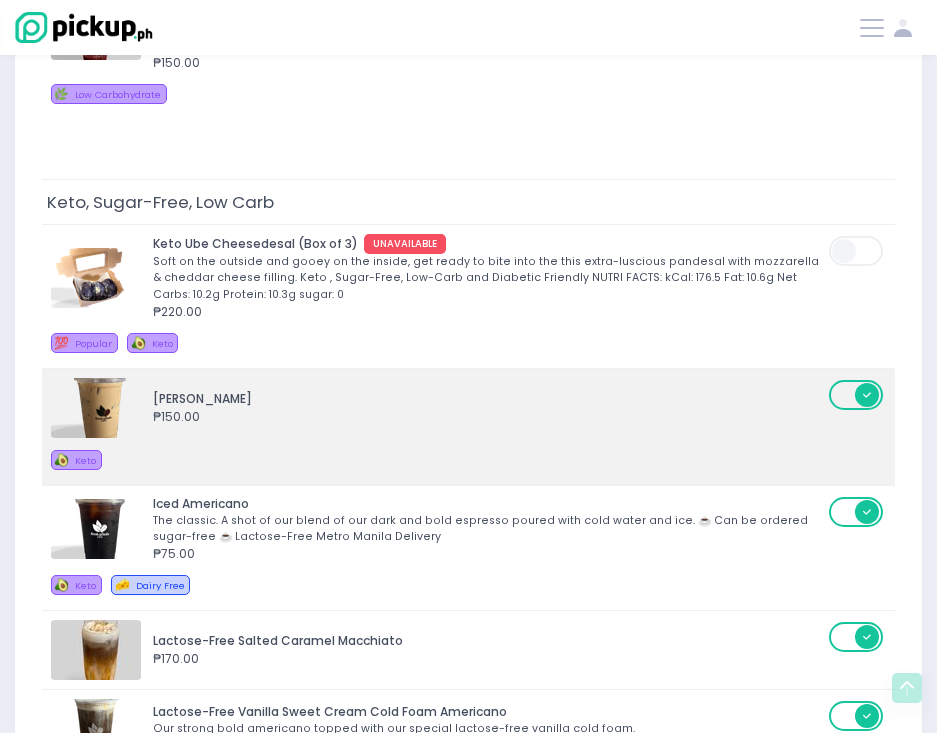 click on "₱150.00" at bounding box center [488, 417] 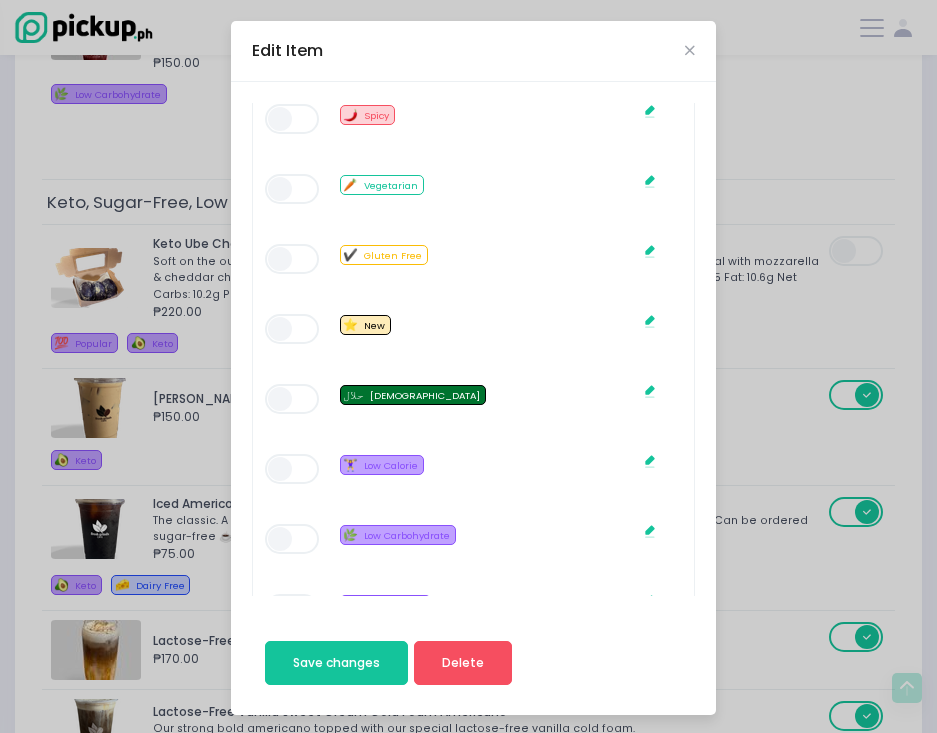 scroll, scrollTop: 1789, scrollLeft: 0, axis: vertical 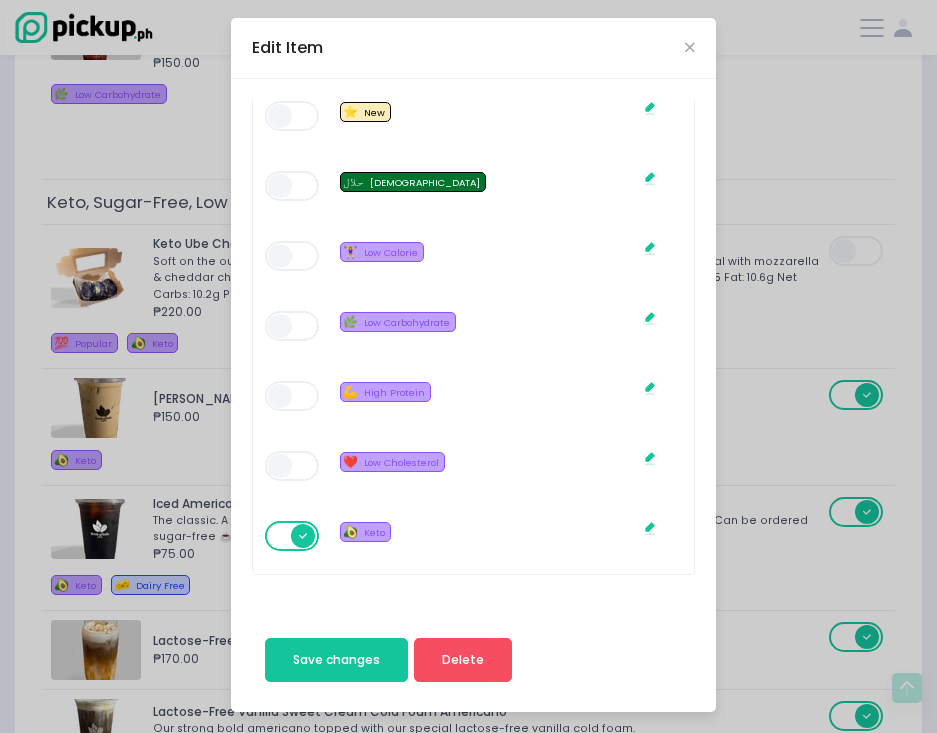click on "Edit  Item     Change Photo   Name   *   [PERSON_NAME] Latte   Description     0 / 300   Regular Price   *   150.00   Category   *   Keto, Sugar-Free, Low Carb Discount: Limits View Limits Stockholm-icons / Code / Info-circle Created with Sketch. You can set the limits of this item on a daily or time slot basis. Set to   0  if no limit.   Daily Limit     0   Per Time Slot Limit     0 Extra Groups View Extra Groups Size     1   MAXIMUM 1   REQUIRED Empanada Box Size     1   MAXIMUM 1   REQUIRED Sugar Level     1   MAXIMUM 1   REQUIRED Add ons     2   MAXIMUM OPTIONAL Alternate Milk     1   MAXIMUM OPTIONAL pair some snack!     1   MAXIMUM OPTIONAL Upgrade Pain Au Chocolat     1   MAXIMUM OPTIONAL Upgrade Ube Cheesedesal     1   MAXIMUM 1   REQUIRED How Strong Do You Like Your Coffee?     1   MAXIMUM OPTIONAL What Drink To Pair?     1   MAXIMUM 1   REQUIRED Upgrade Croissant     1   MAXIMUM OPTIONAL Available: This will set the item as unavailable, including for future dates. Meal Plan Item: Bulk Item:   . Tags:" at bounding box center (468, 366) 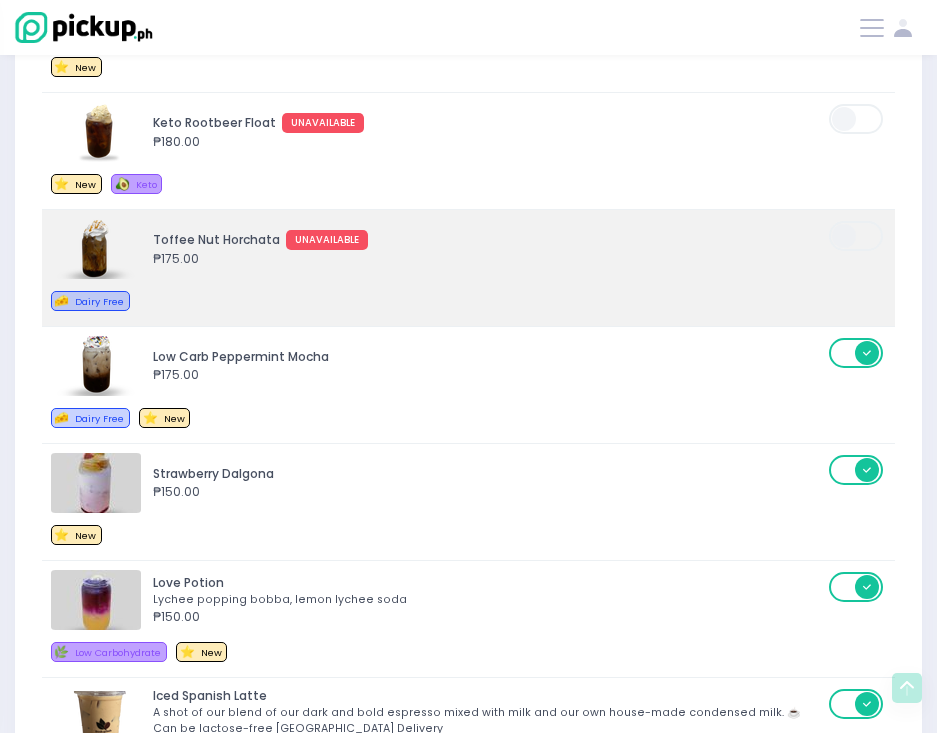 scroll, scrollTop: 0, scrollLeft: 0, axis: both 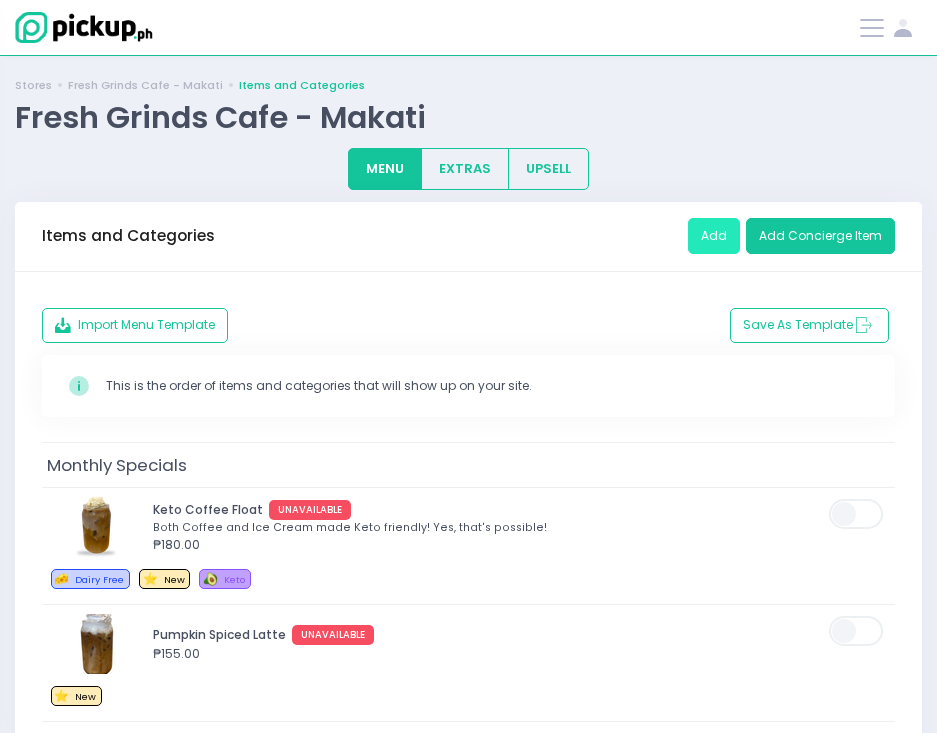 click on "Add" at bounding box center (714, 236) 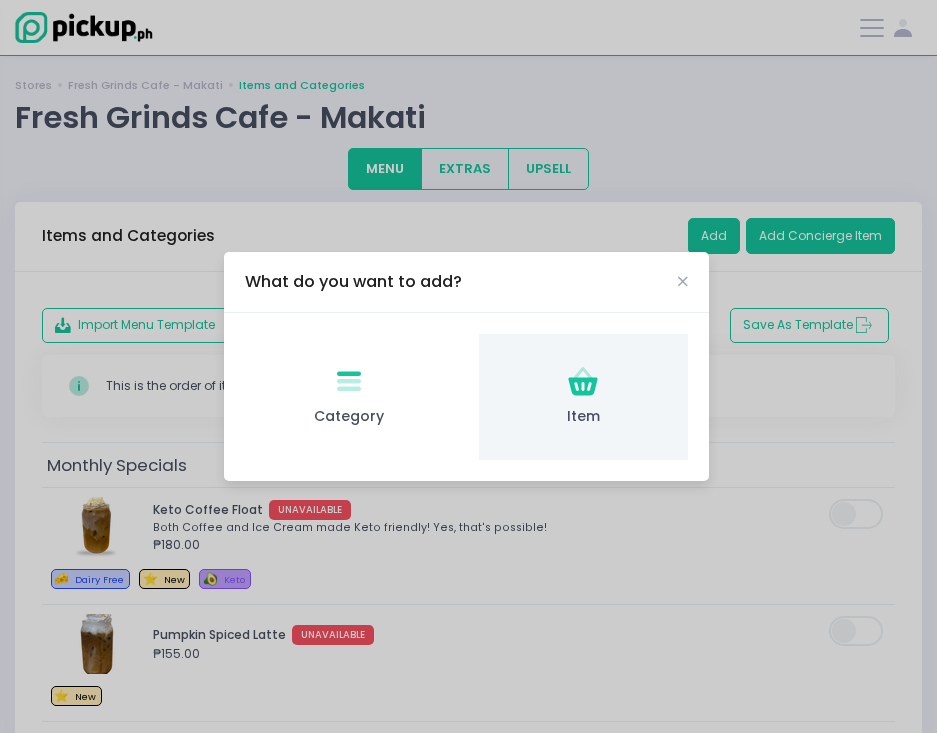 click on "Item Created with Sketch." 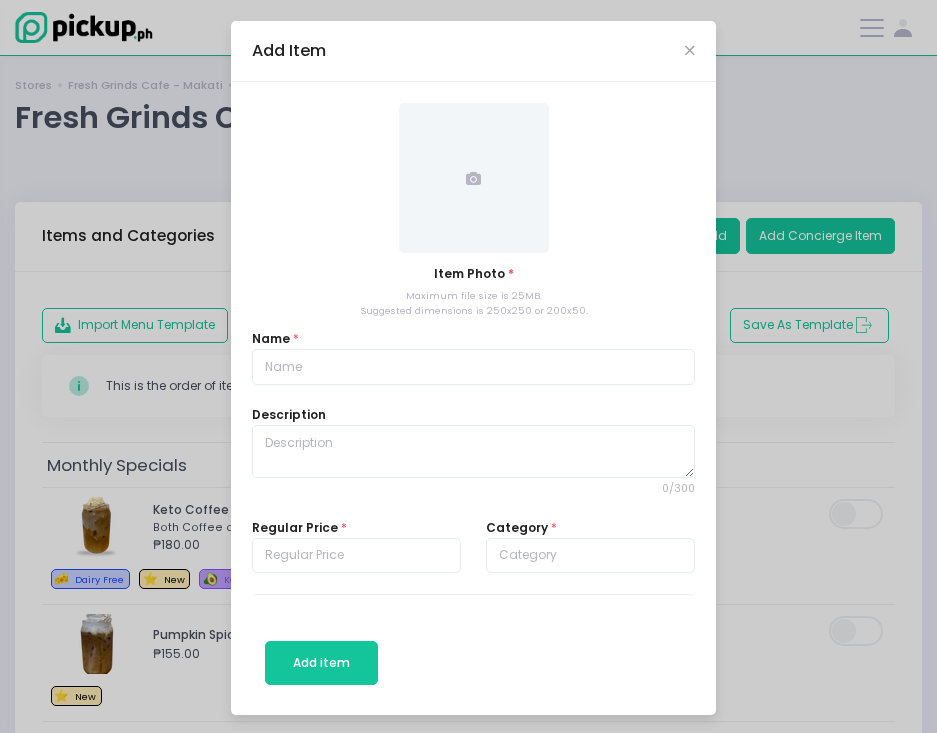 click at bounding box center [474, 178] 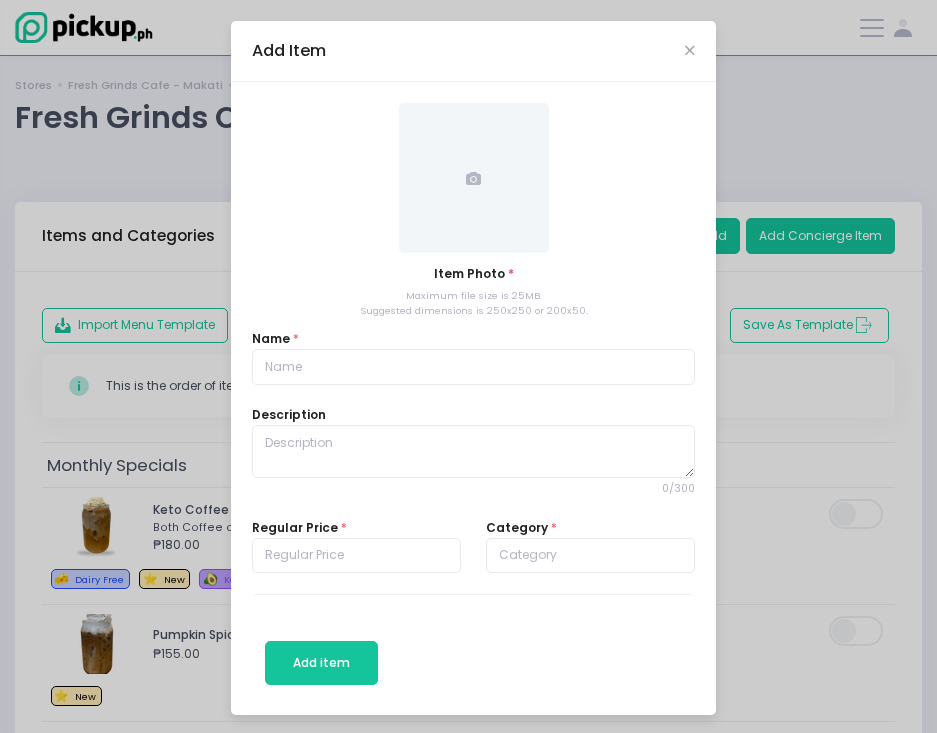 click at bounding box center [474, 178] 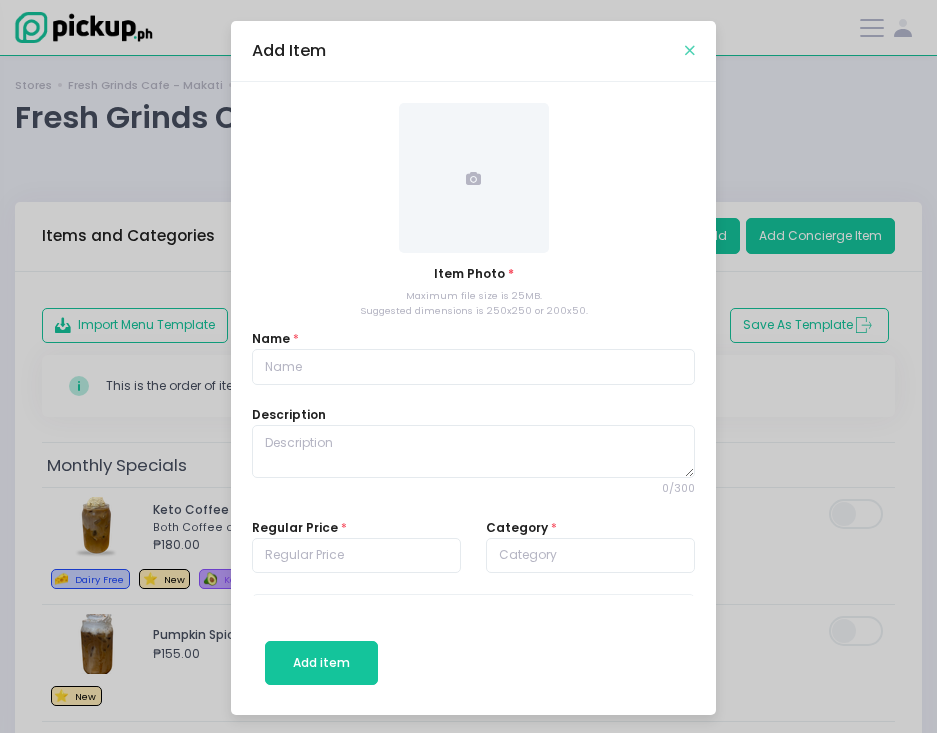 click at bounding box center (690, 50) 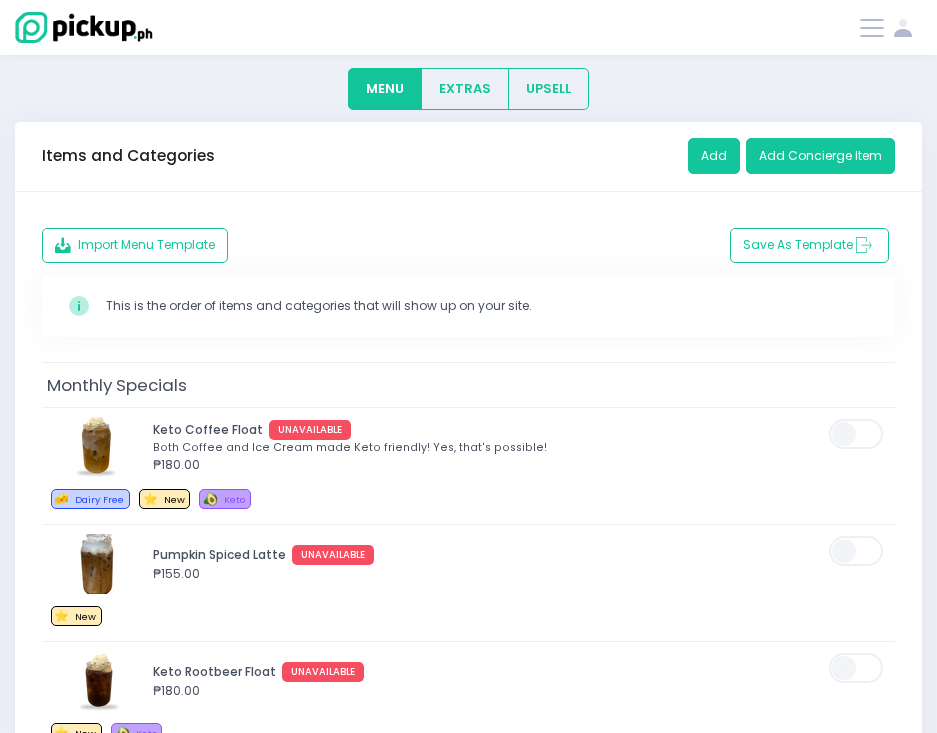 scroll, scrollTop: 119, scrollLeft: 0, axis: vertical 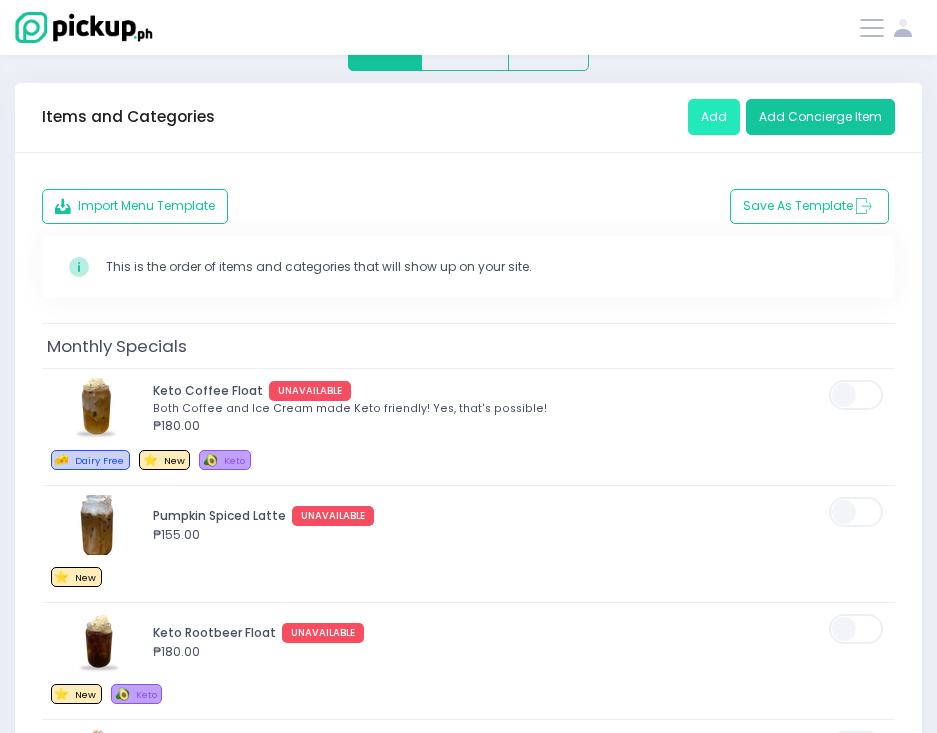 click on "Add" at bounding box center [714, 117] 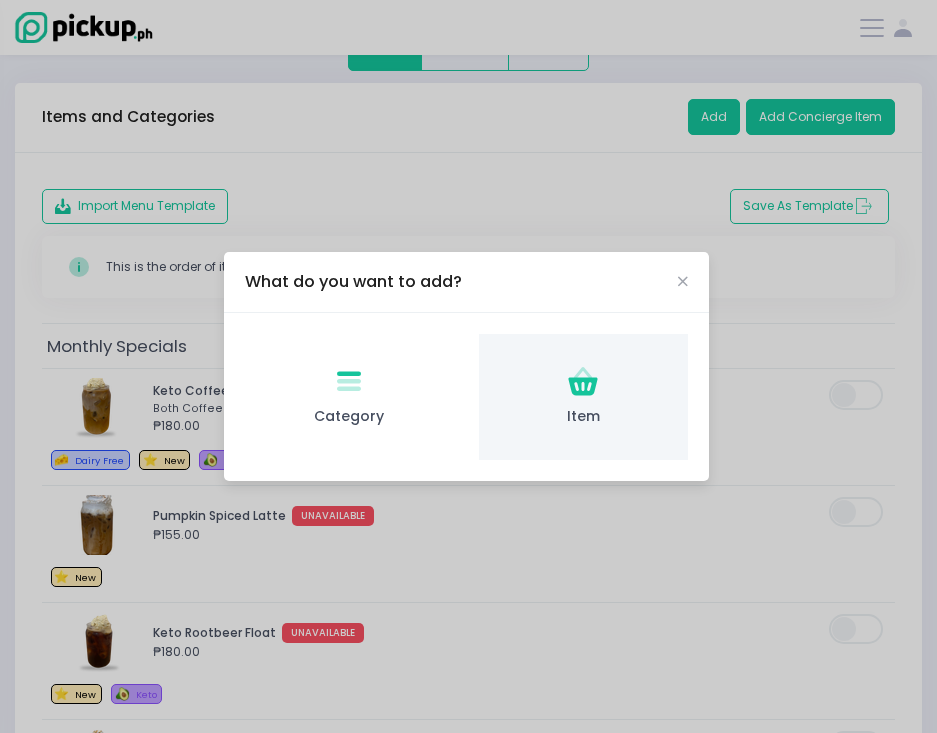 click on "Item Created with Sketch. Item" at bounding box center (583, 397) 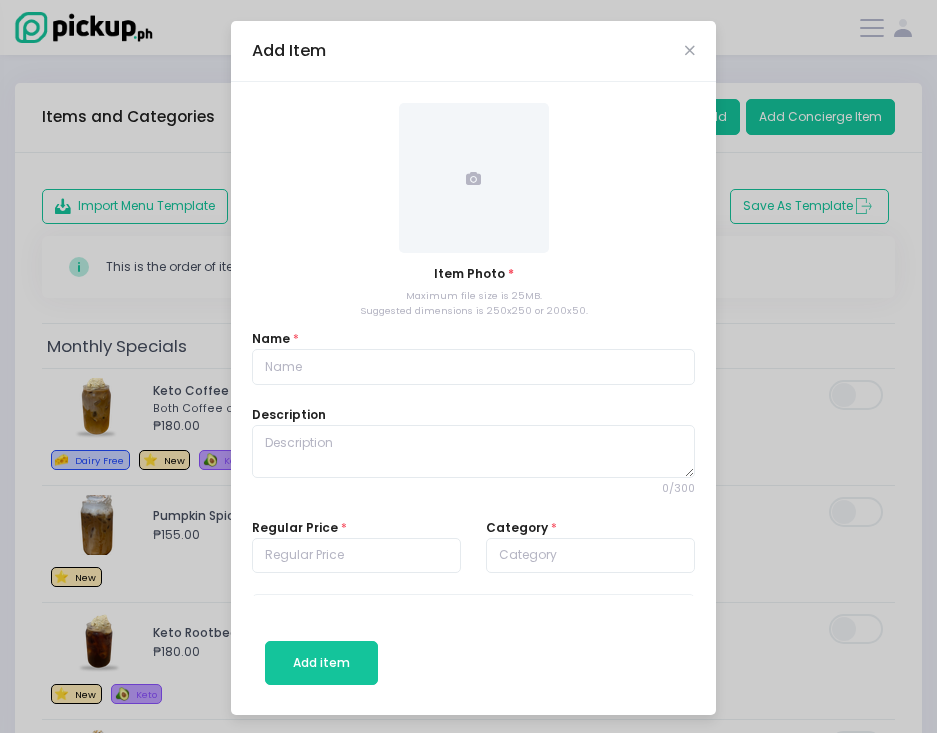 click at bounding box center (474, 178) 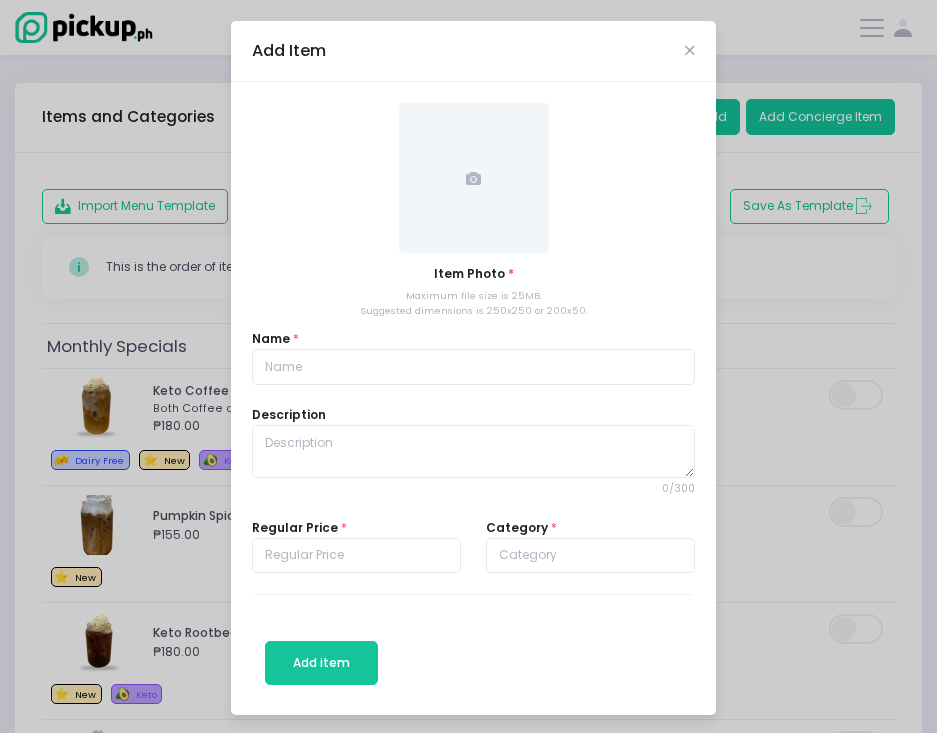 click at bounding box center (474, 178) 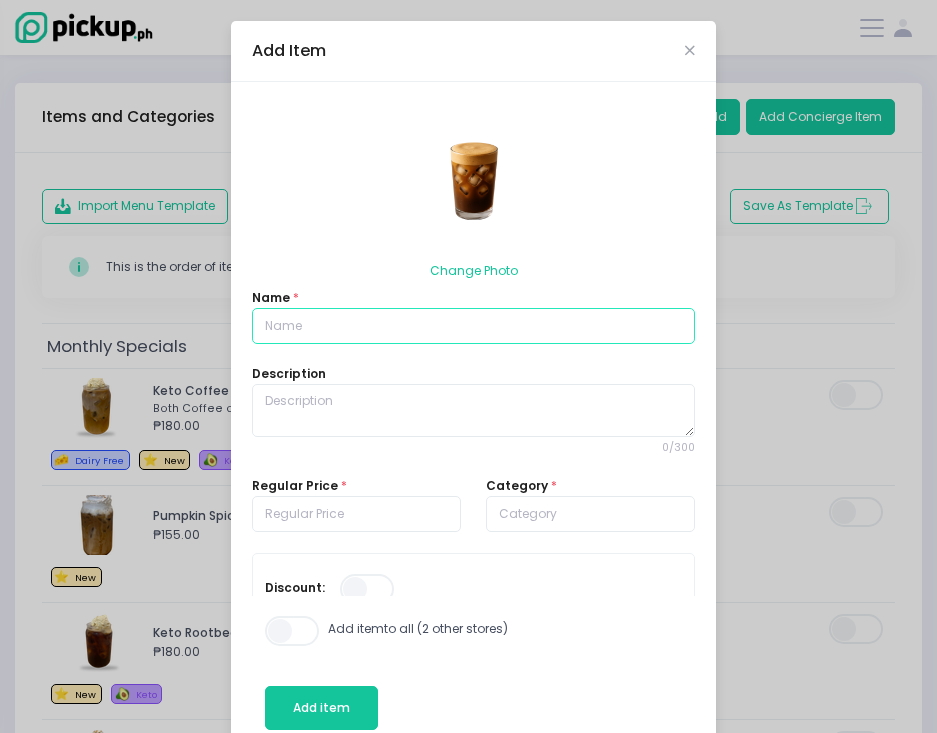 click at bounding box center [473, 326] 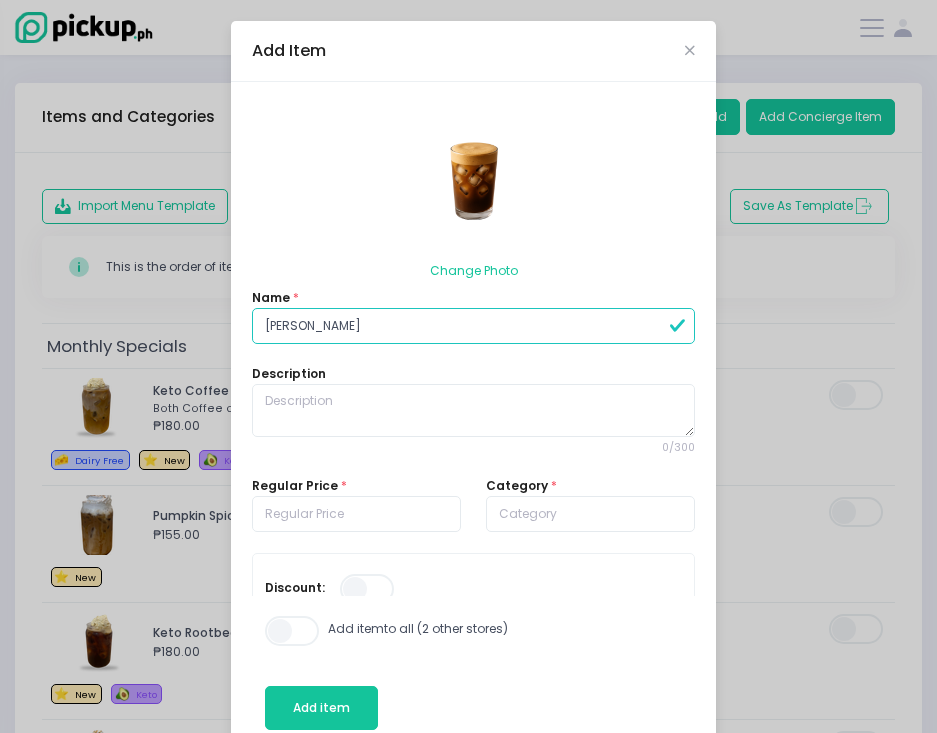 click on "[PERSON_NAME]" at bounding box center [473, 326] 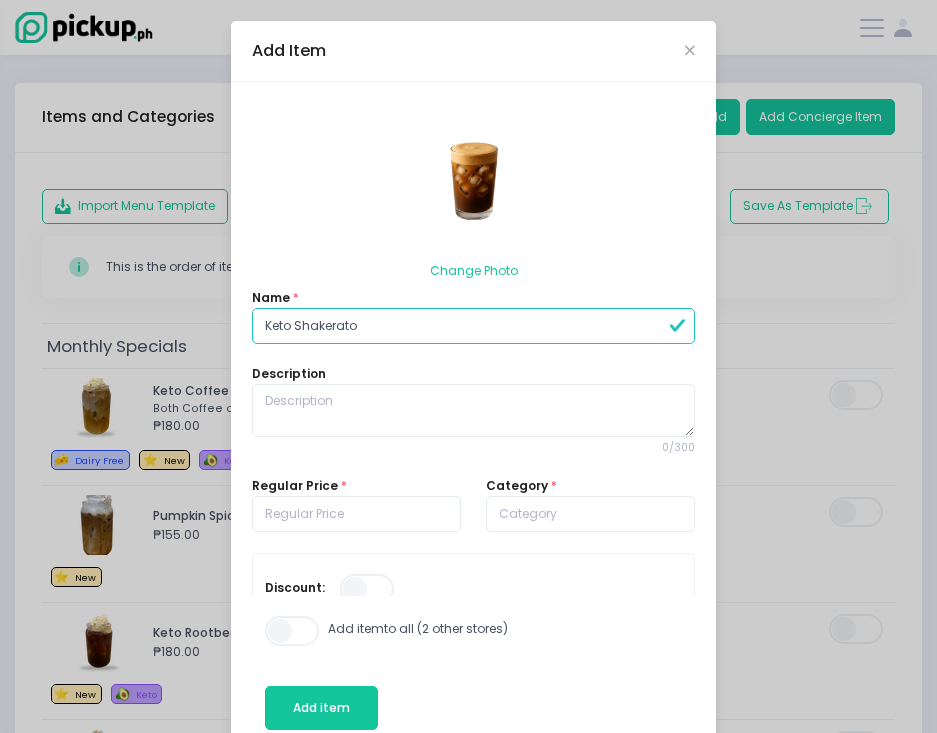 type on "Keto Shakerato" 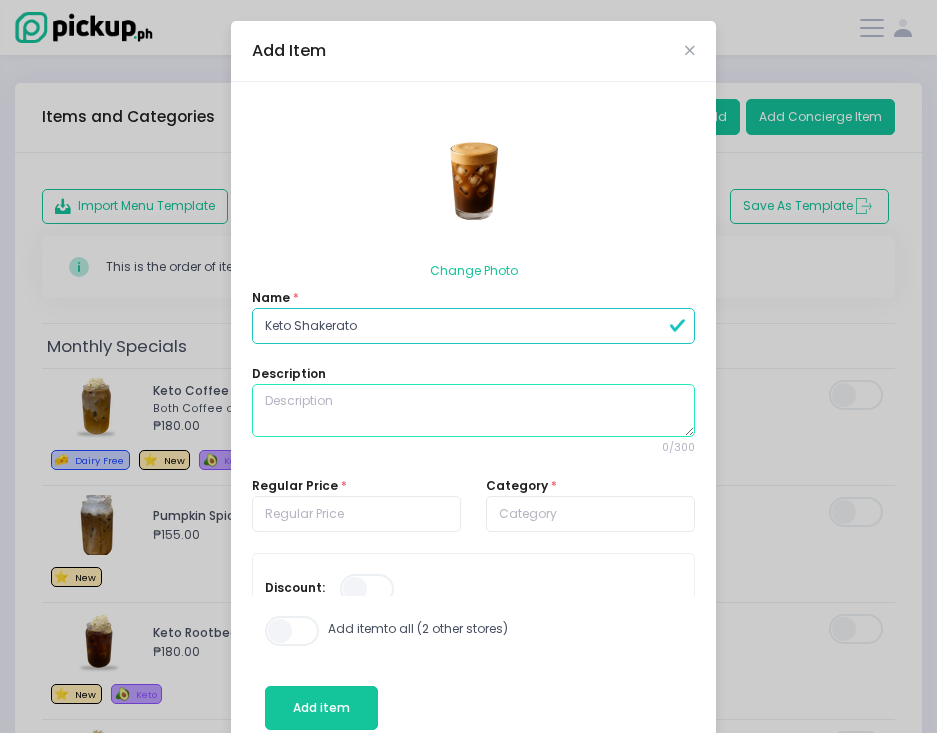 click at bounding box center (473, 411) 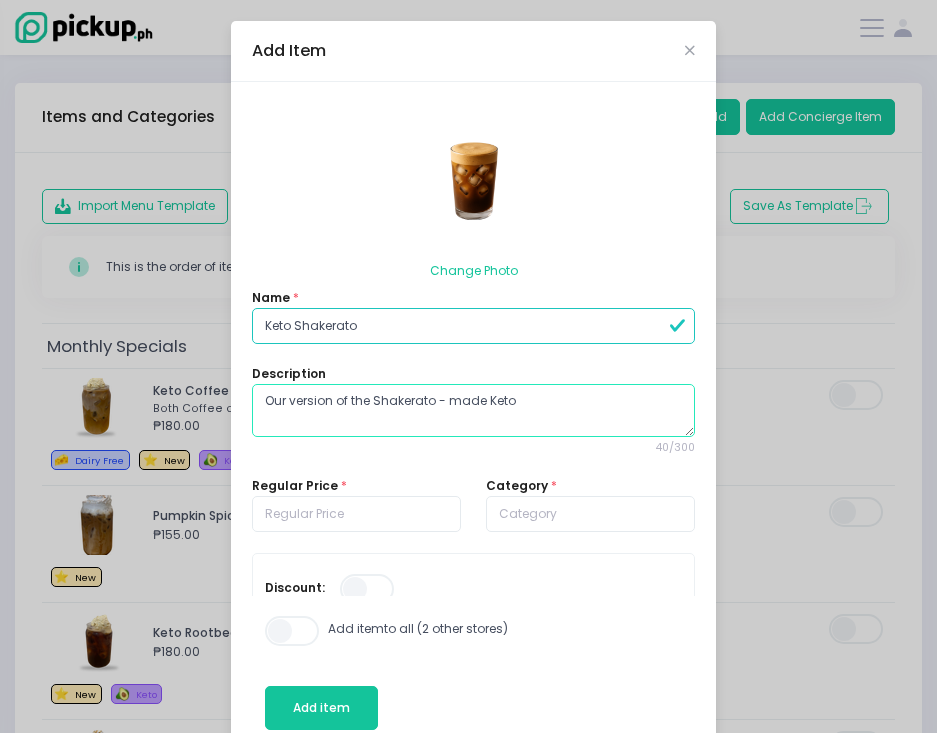 type on "Our version of the Shakerato - made Keto" 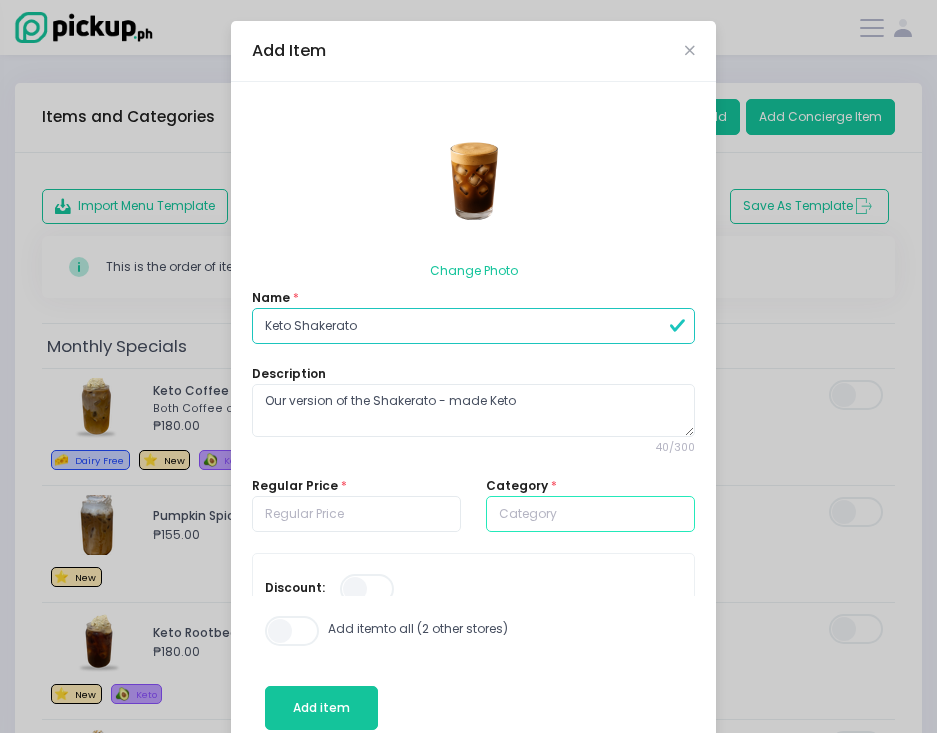 click at bounding box center [590, 514] 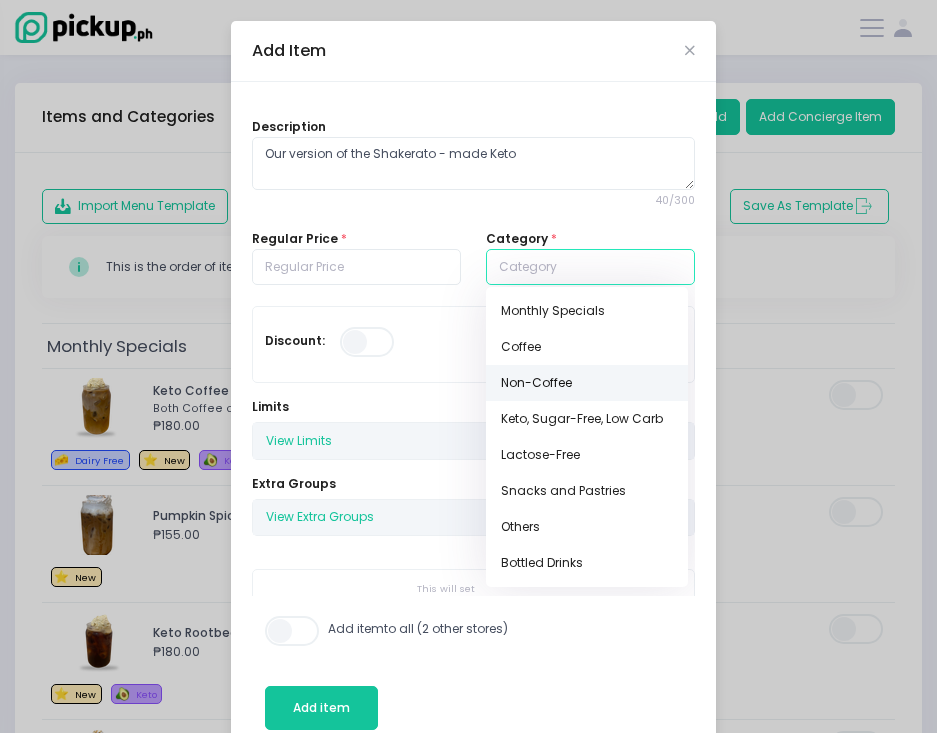 scroll, scrollTop: 429, scrollLeft: 0, axis: vertical 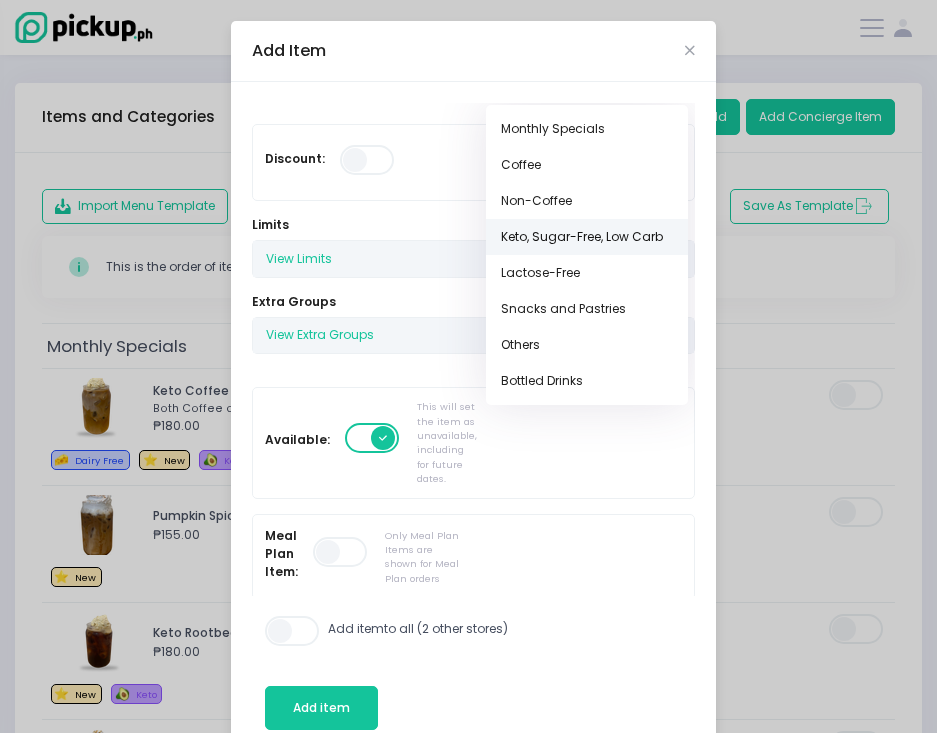 click on "Keto, Sugar-Free, Low Carb" at bounding box center (587, 237) 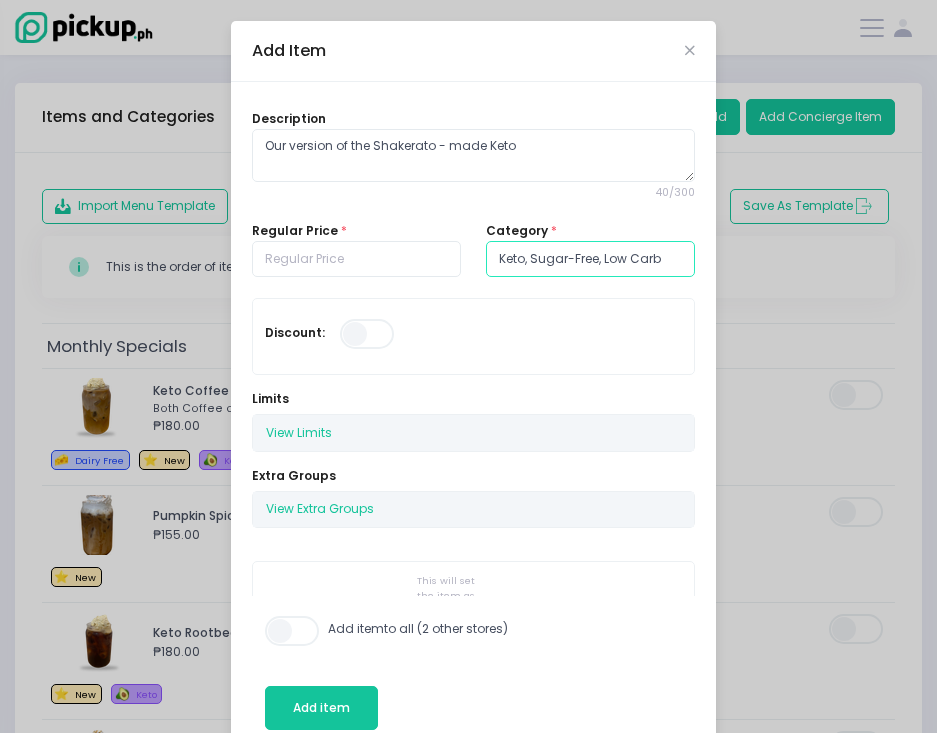 scroll, scrollTop: 250, scrollLeft: 0, axis: vertical 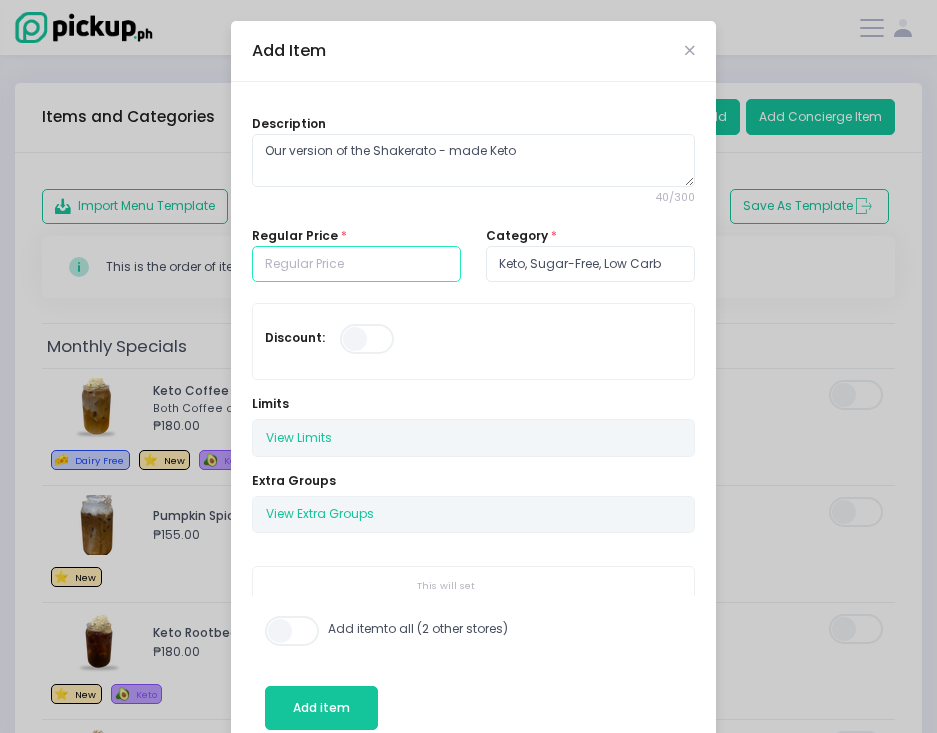 click at bounding box center [356, 264] 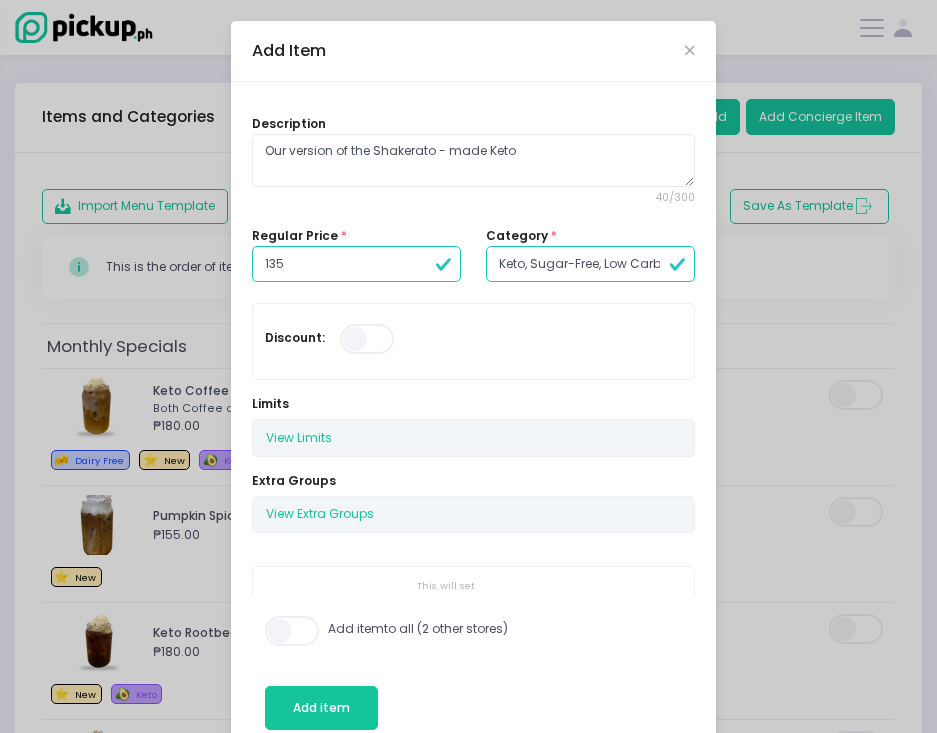 type on "135.00" 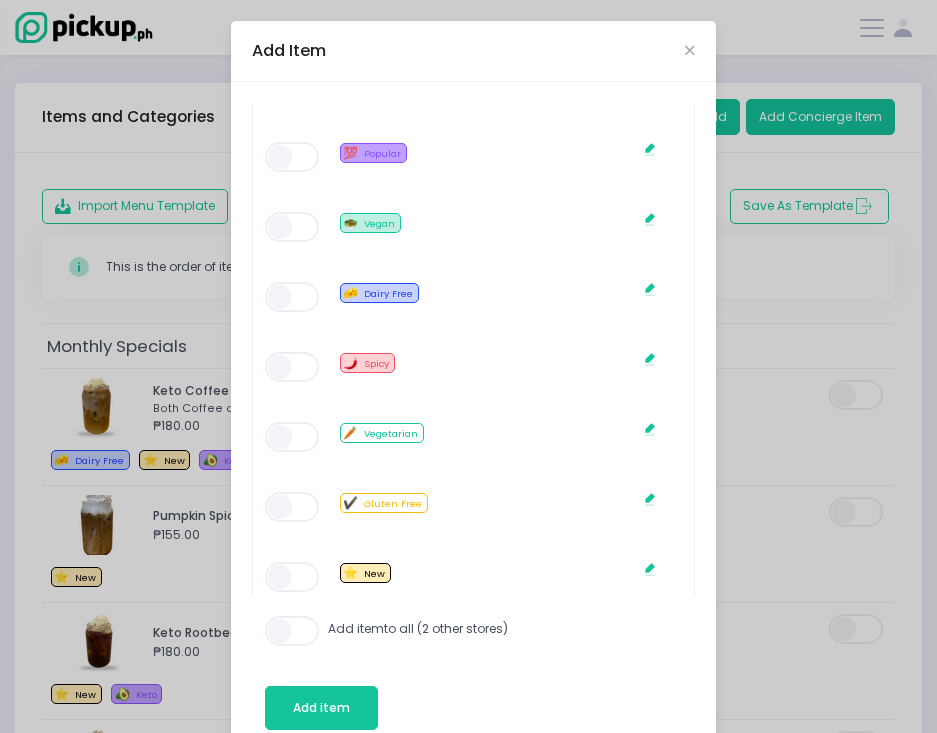 scroll, scrollTop: 1388, scrollLeft: 0, axis: vertical 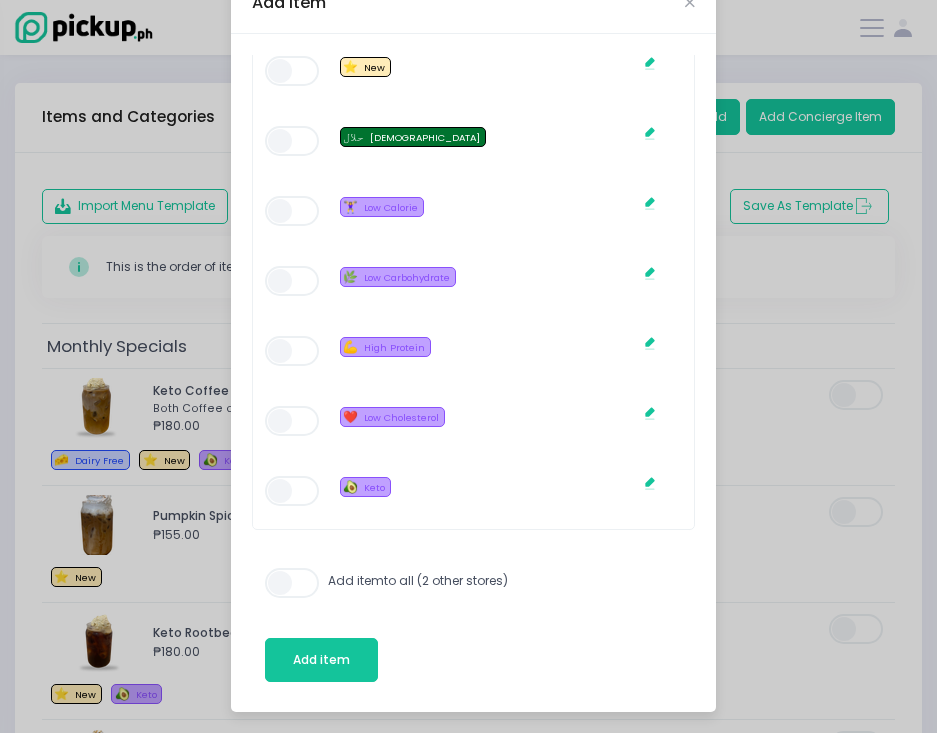 click at bounding box center (293, 491) 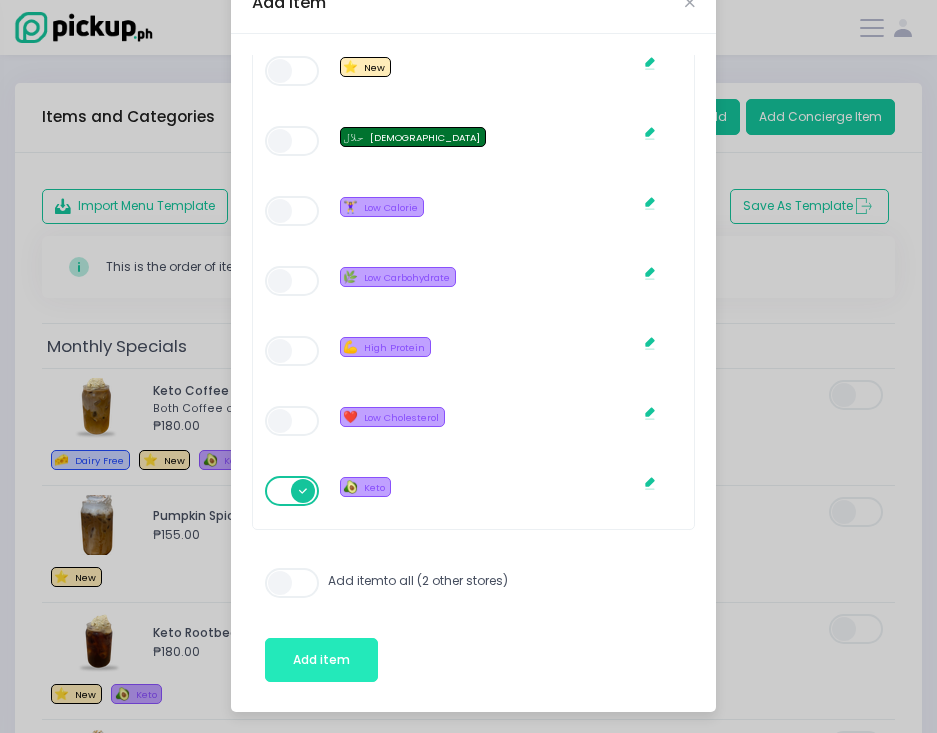 click on "Add item" at bounding box center (321, 659) 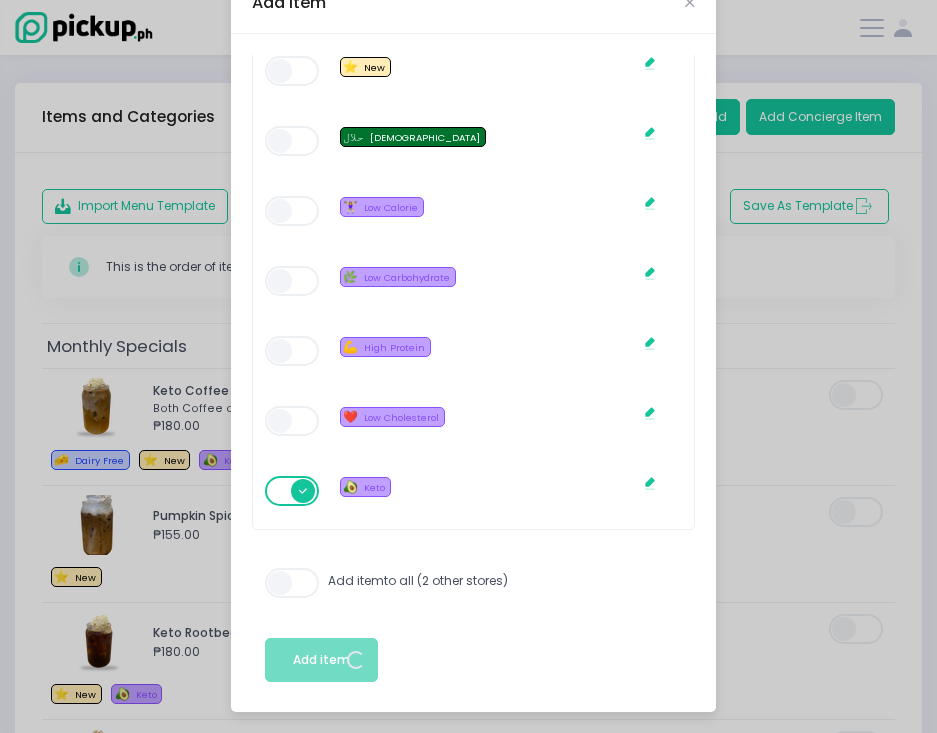 drag, startPoint x: 256, startPoint y: 596, endPoint x: 295, endPoint y: 579, distance: 42.544094 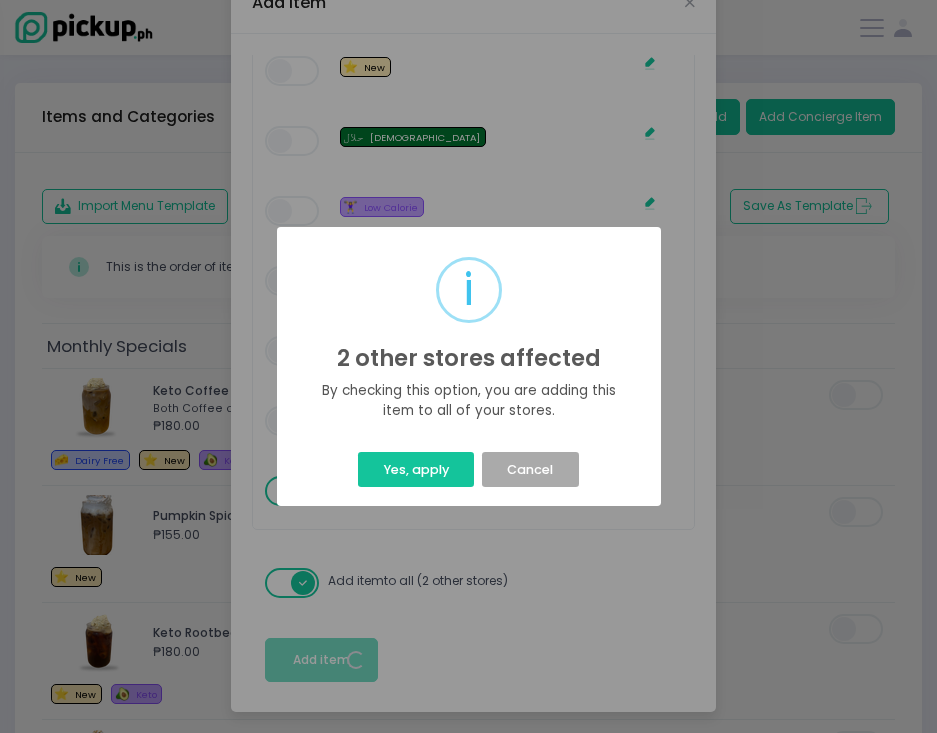 click on "i 2 other stores affected × By checking this option, you are adding this item to all of your stores. Yes, apply Cancel" at bounding box center (468, 366) 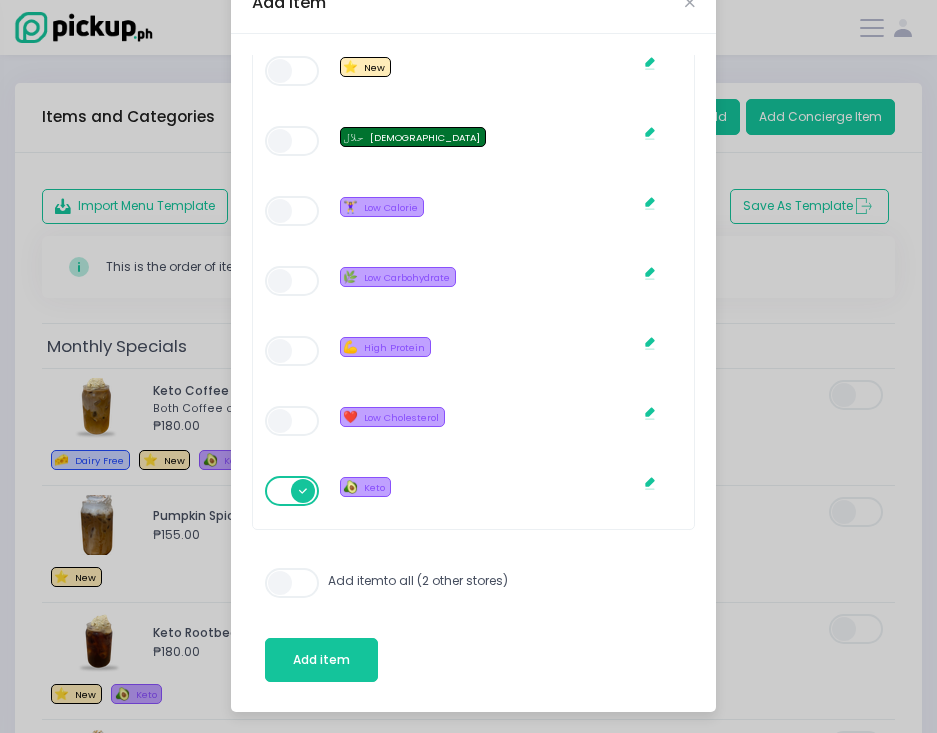 click at bounding box center [293, 583] 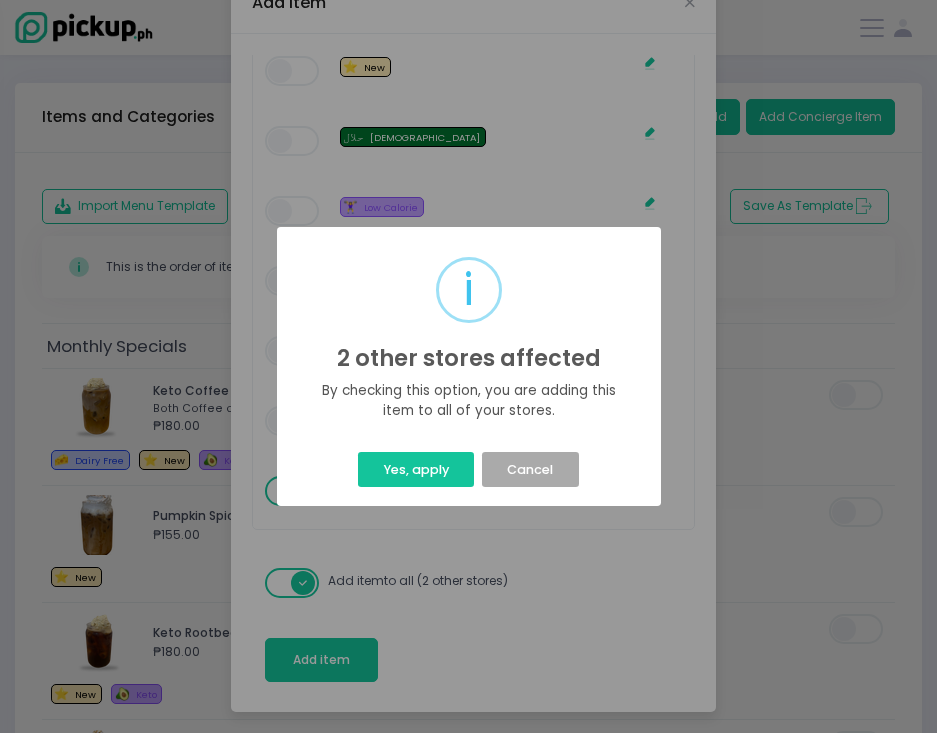 drag, startPoint x: 309, startPoint y: 664, endPoint x: 327, endPoint y: 631, distance: 37.589893 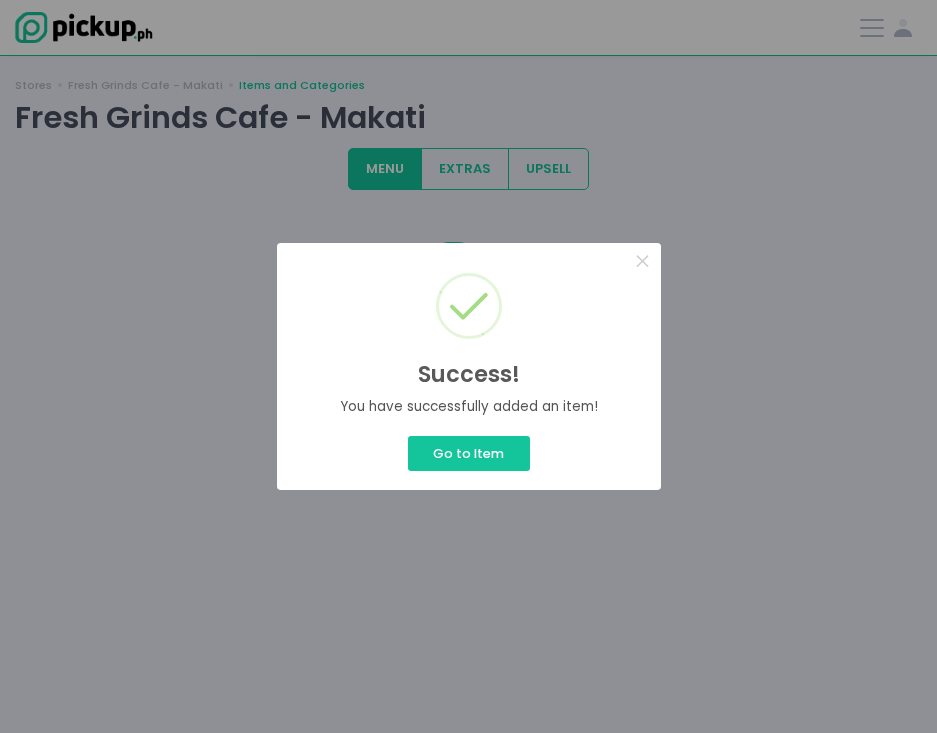 scroll, scrollTop: 0, scrollLeft: 0, axis: both 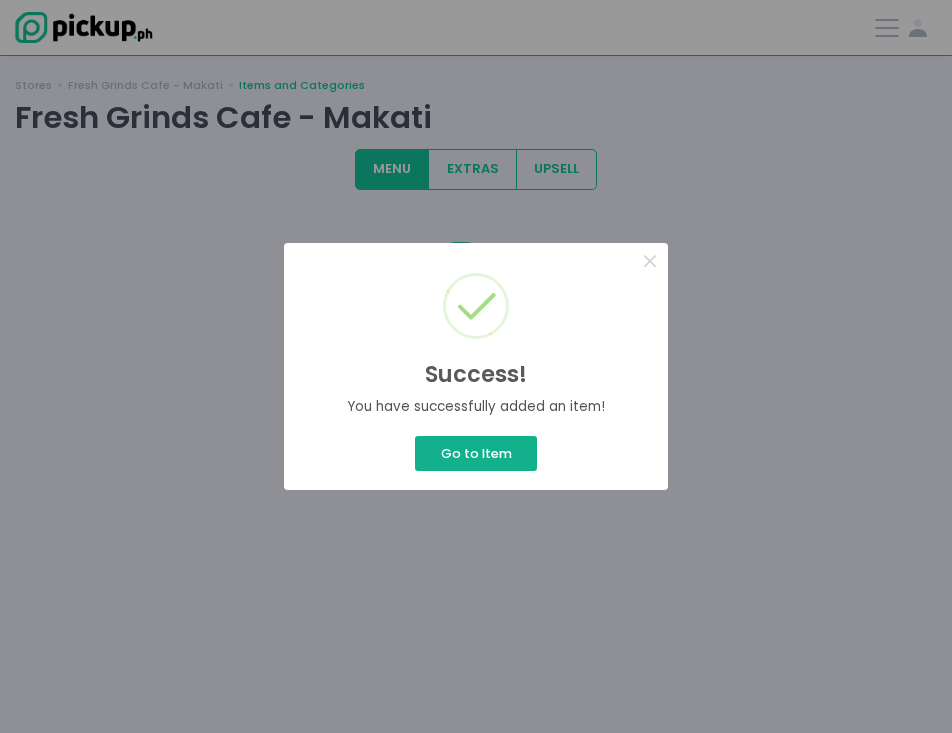 click on "Success! × You have successfully added an item! Go to Item Cancel" at bounding box center (476, 366) 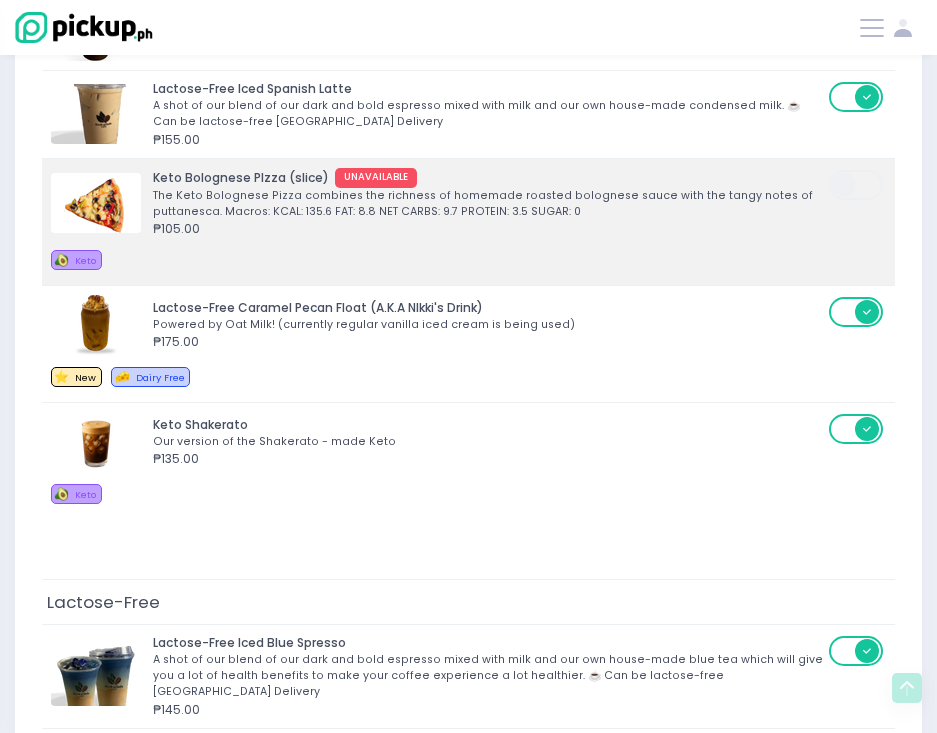 scroll, scrollTop: 3691, scrollLeft: 0, axis: vertical 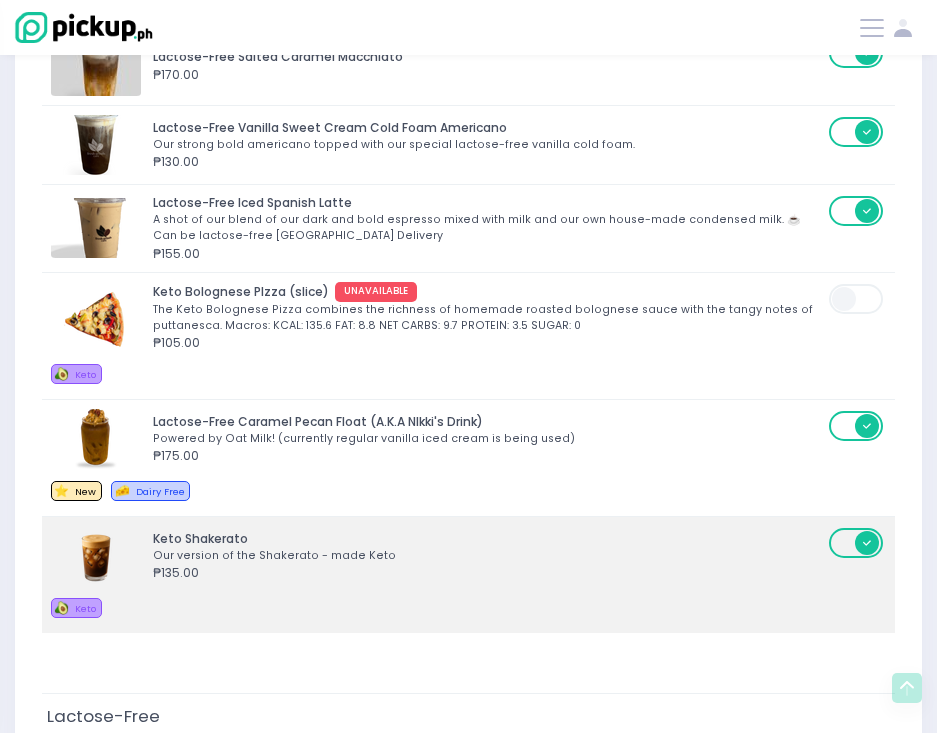 click on "Our version of the Shakerato - made Keto" at bounding box center [488, 556] 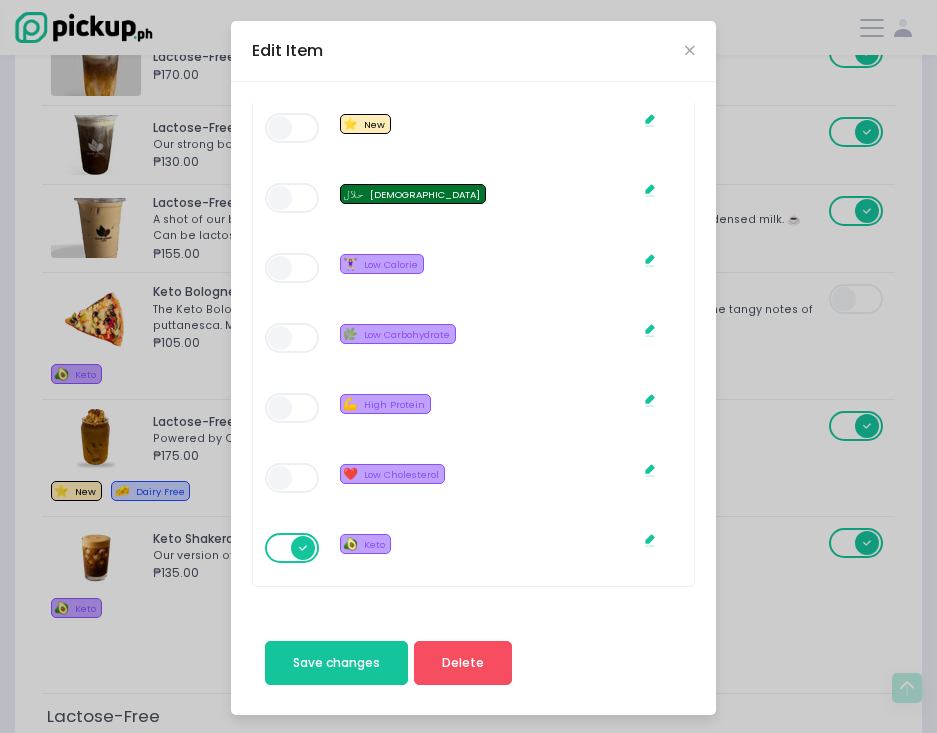 scroll, scrollTop: 1789, scrollLeft: 0, axis: vertical 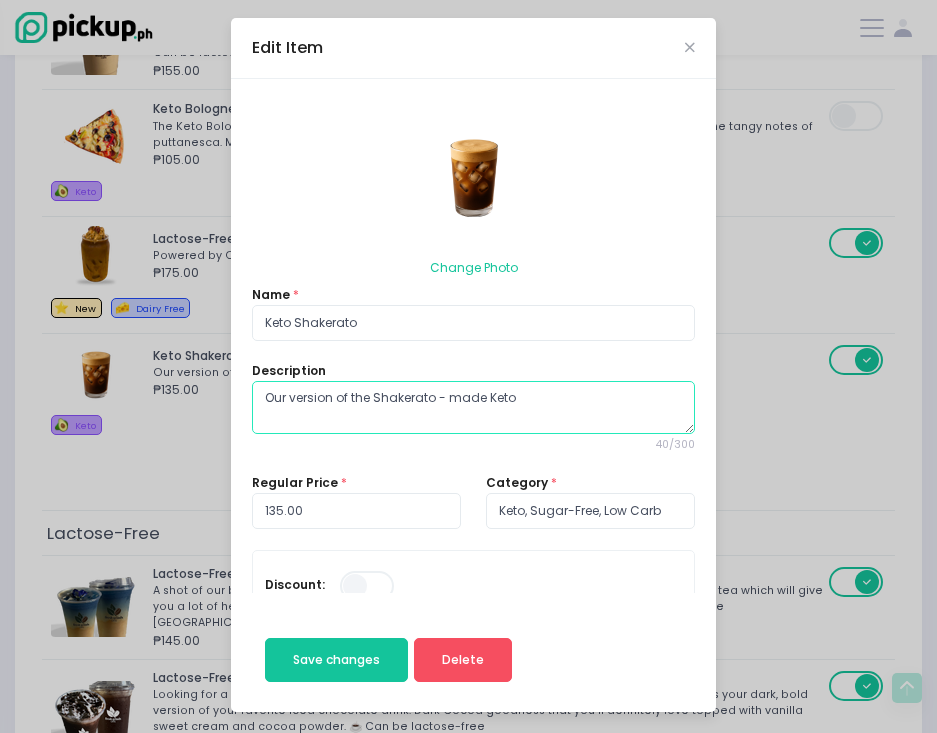 click on "Our version of the Shakerato - made Keto" at bounding box center [473, 408] 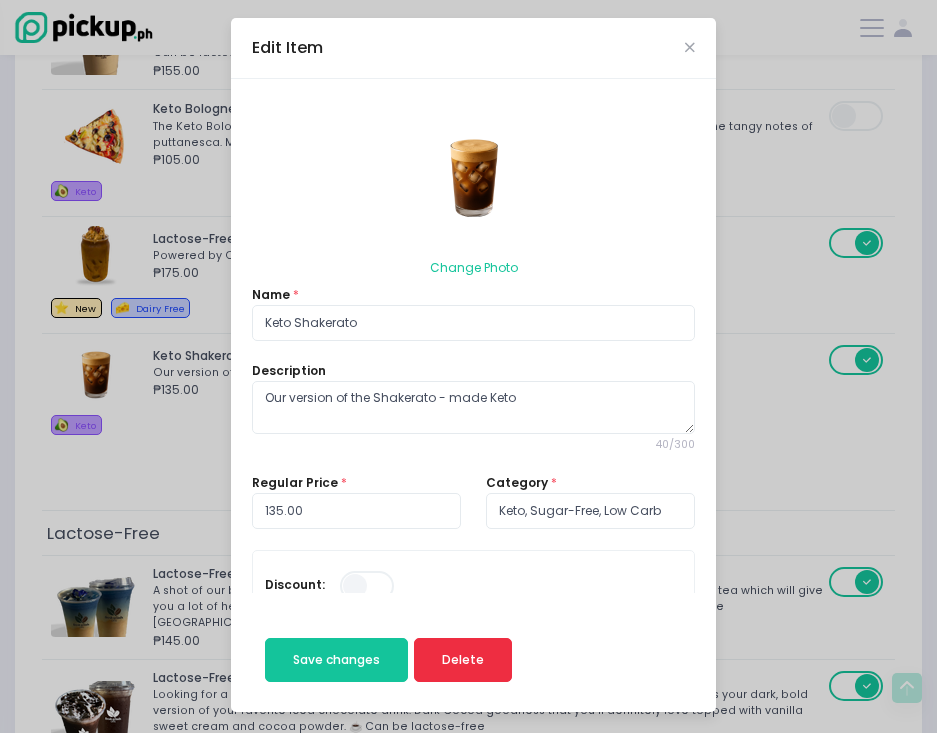 click on "Delete" at bounding box center (463, 659) 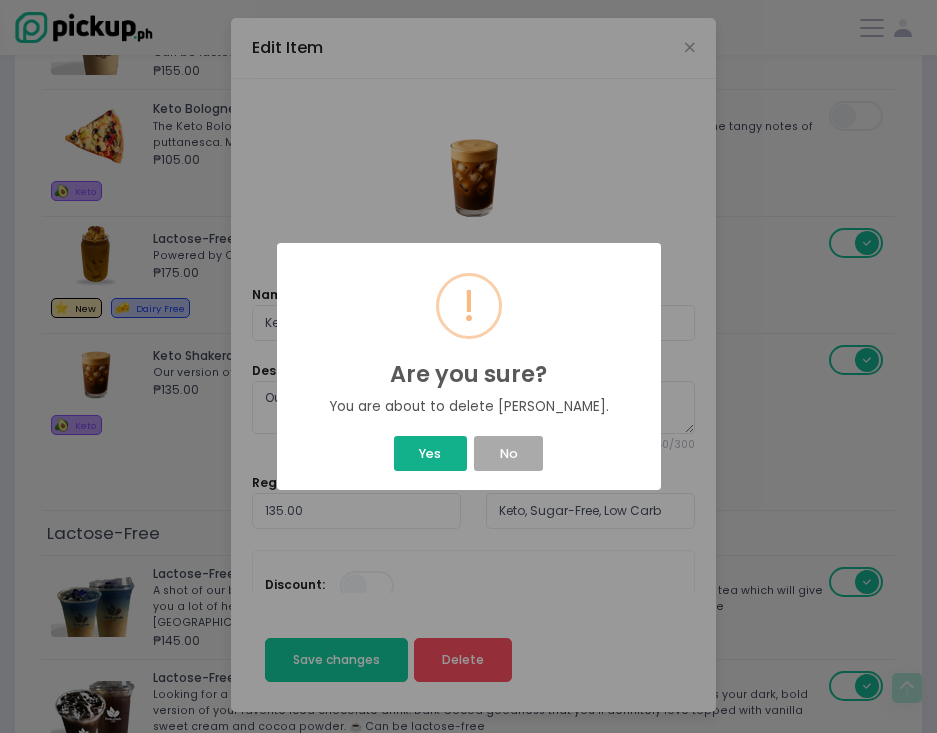 click on "Yes" at bounding box center [430, 453] 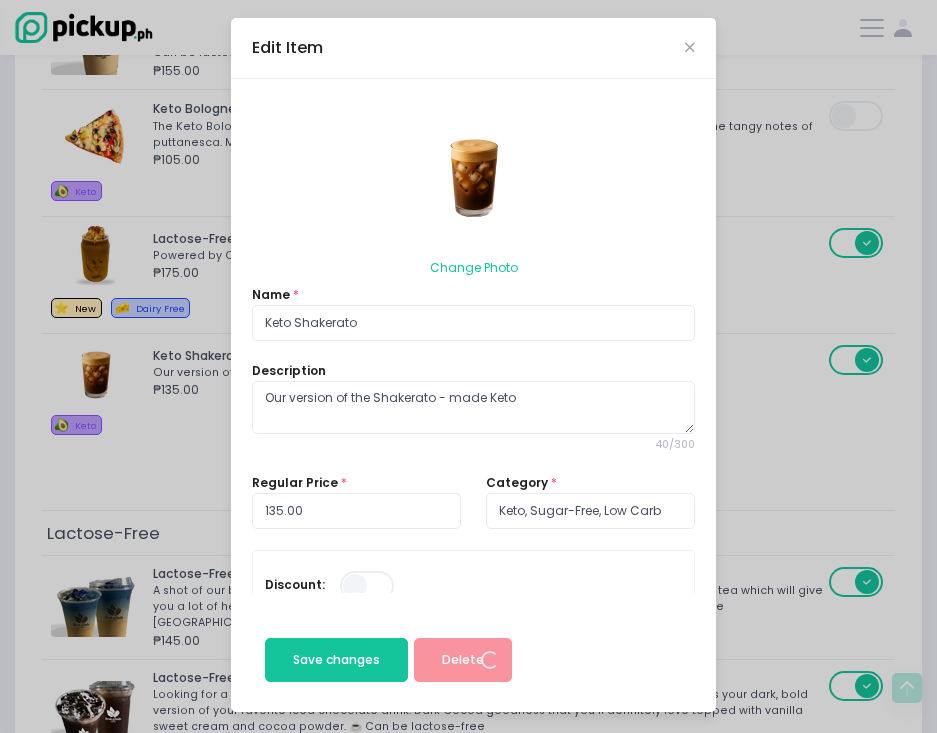 scroll, scrollTop: 0, scrollLeft: 0, axis: both 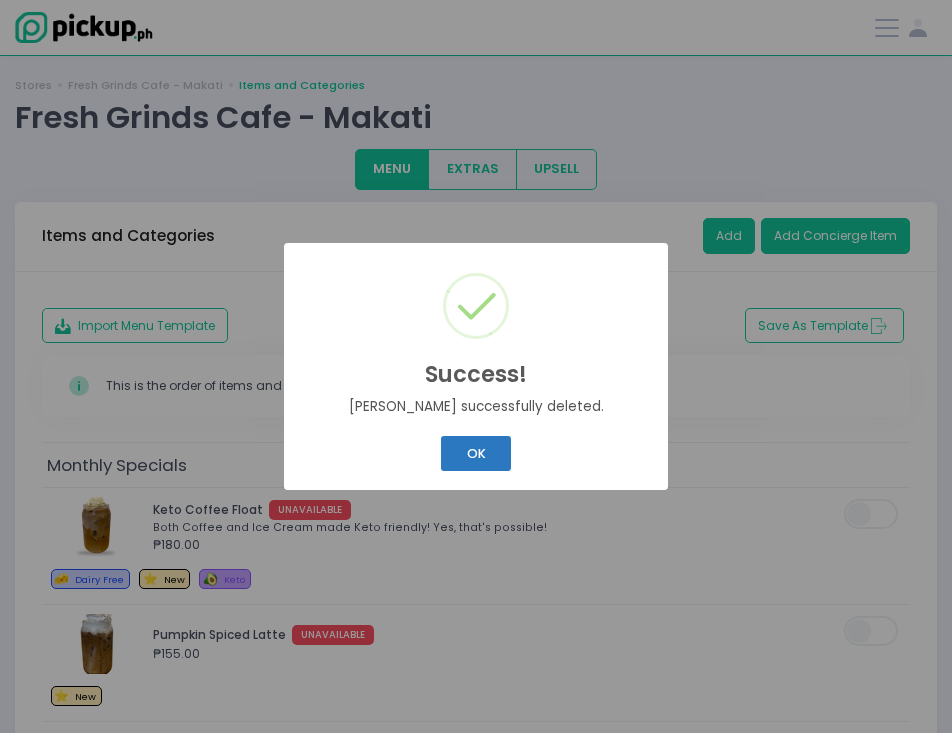 click on "OK Cancel" at bounding box center [476, 453] 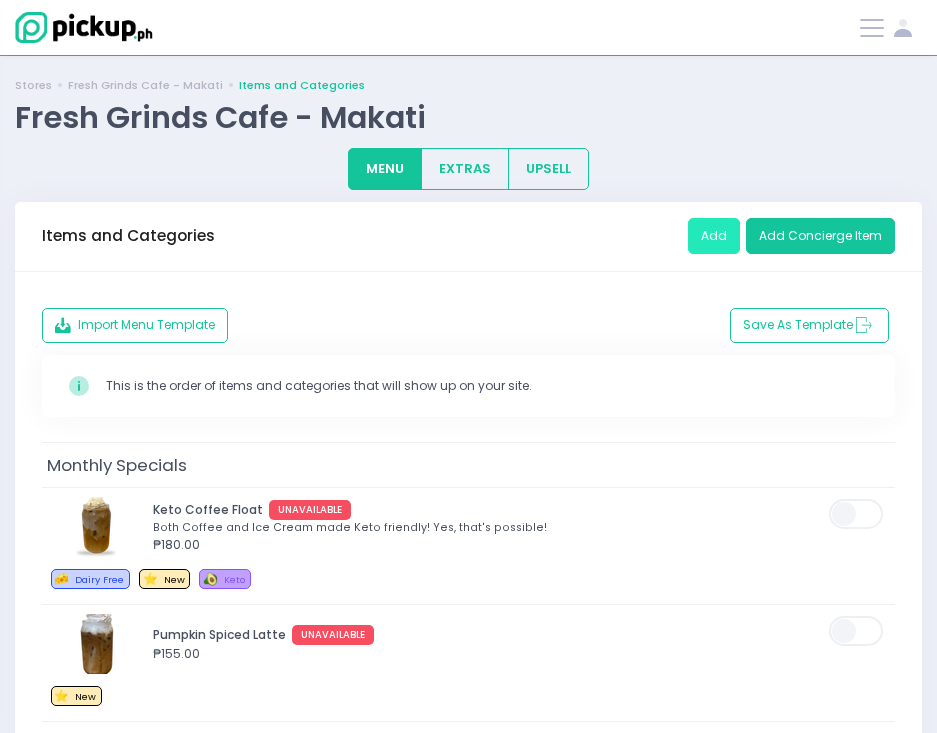click on "Add" at bounding box center [714, 236] 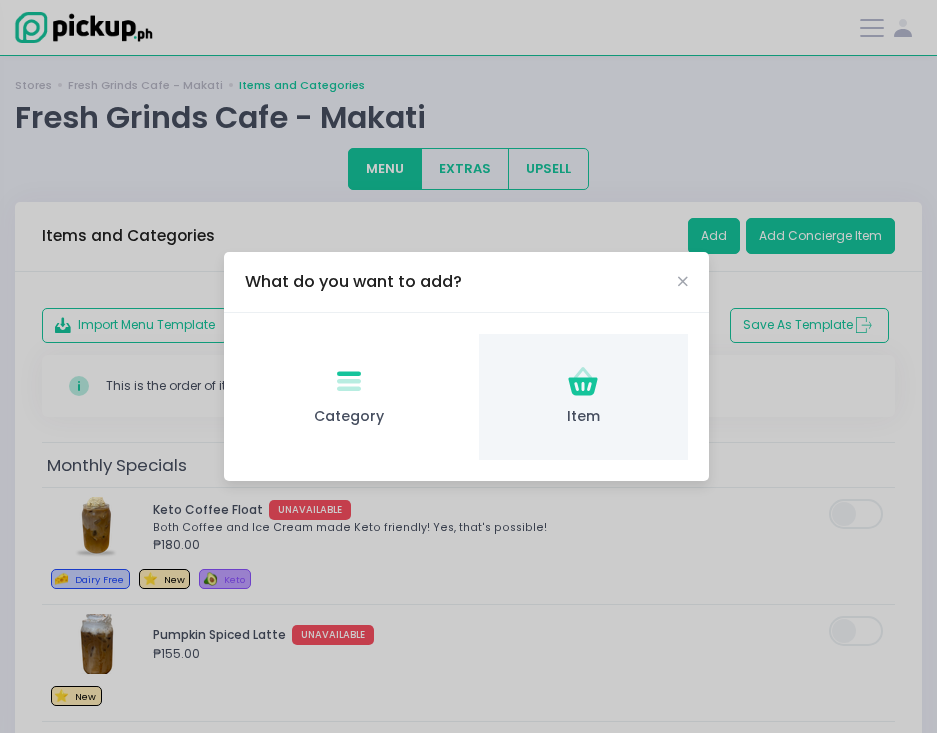 click 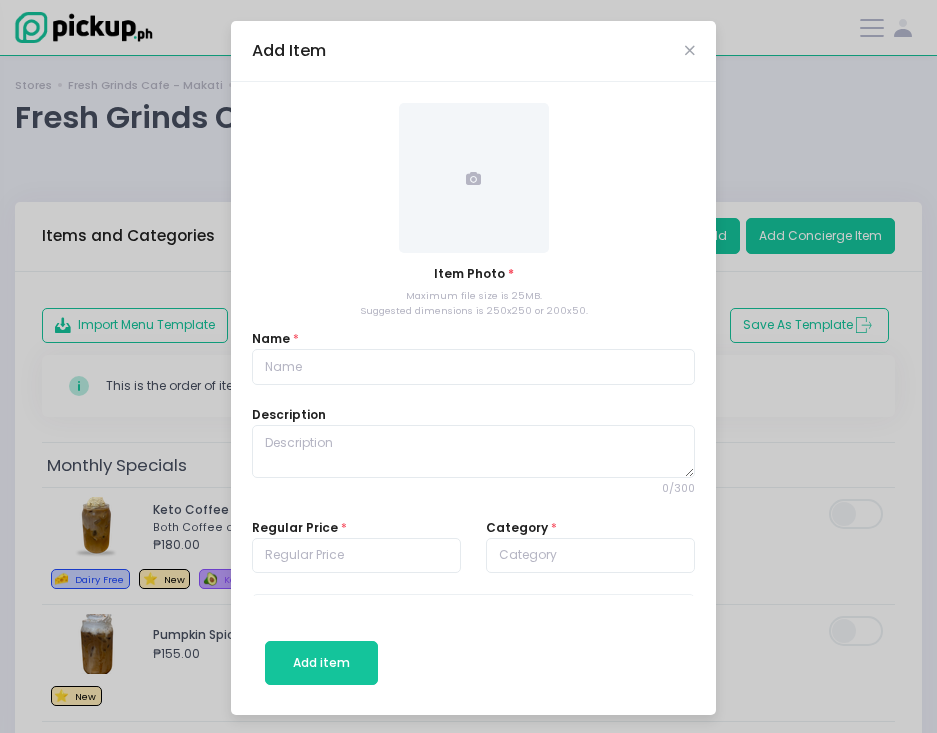 click at bounding box center (474, 178) 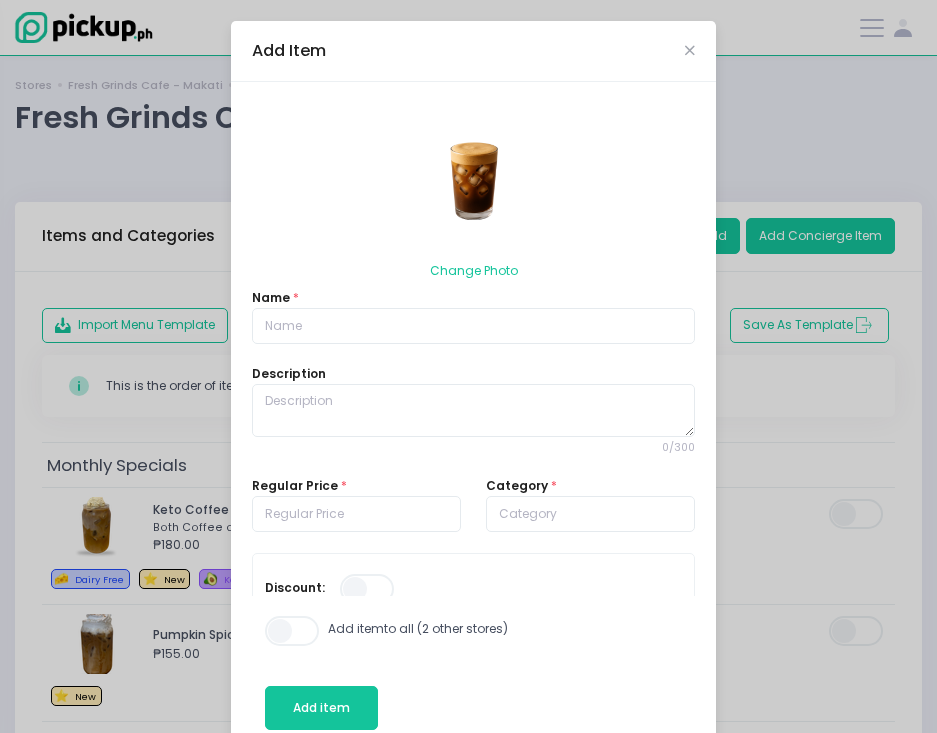 click on "Description     0 / 300" at bounding box center [473, 411] 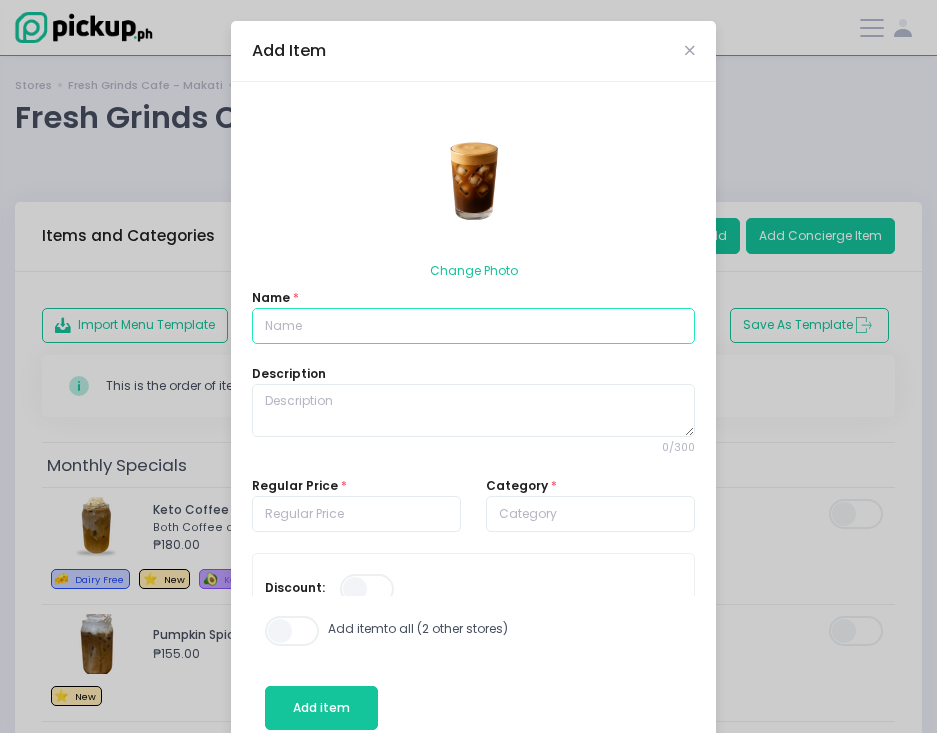 click at bounding box center [473, 326] 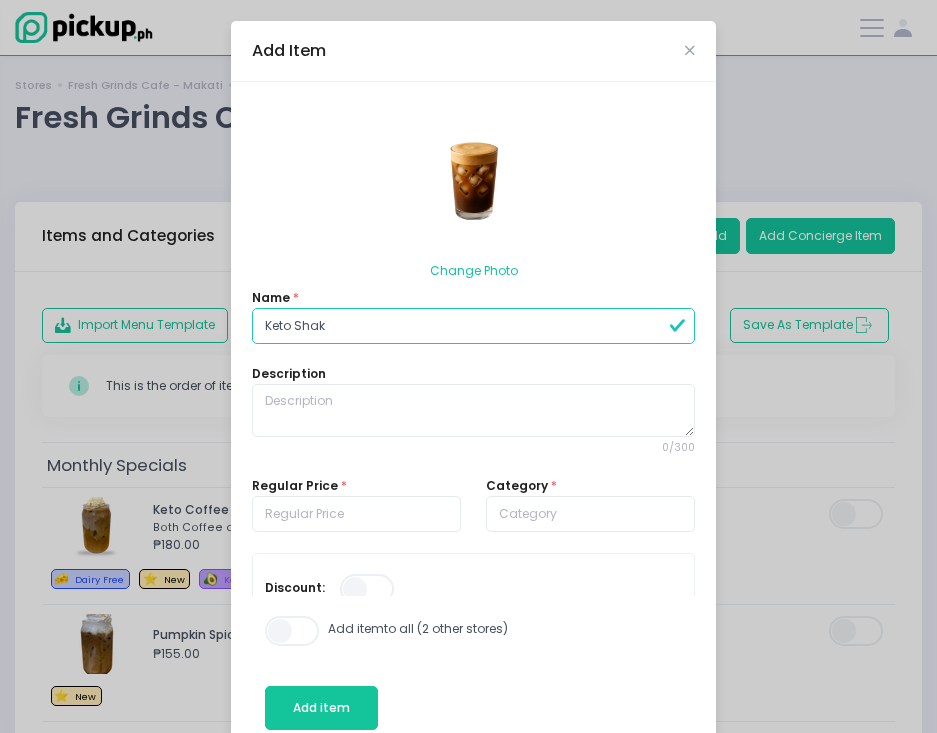 type on "Keto Shakerato" 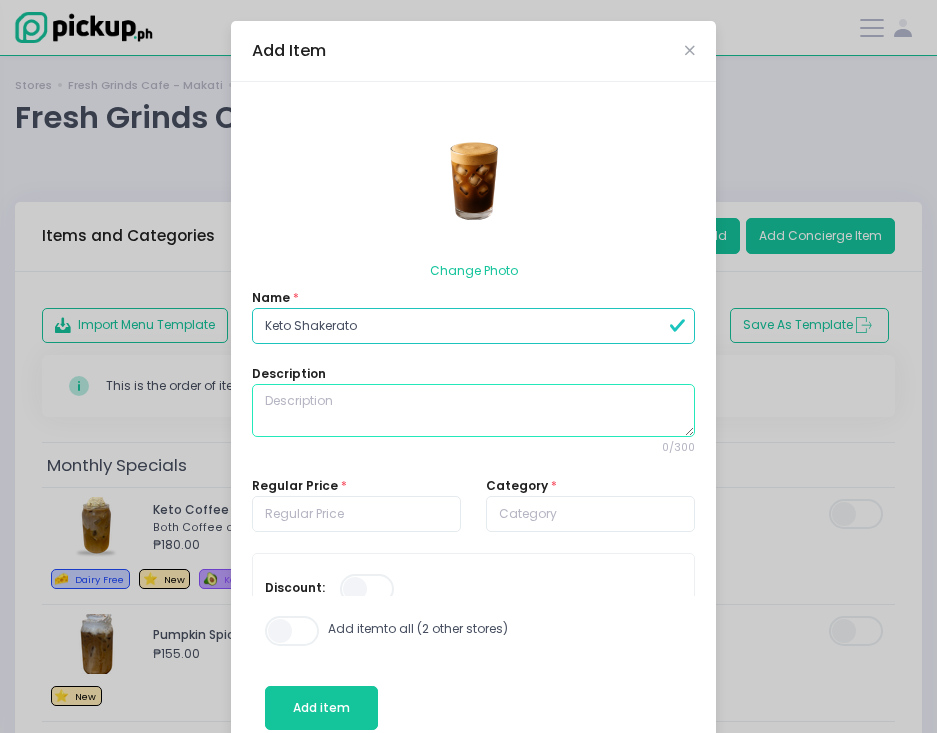 click at bounding box center (473, 411) 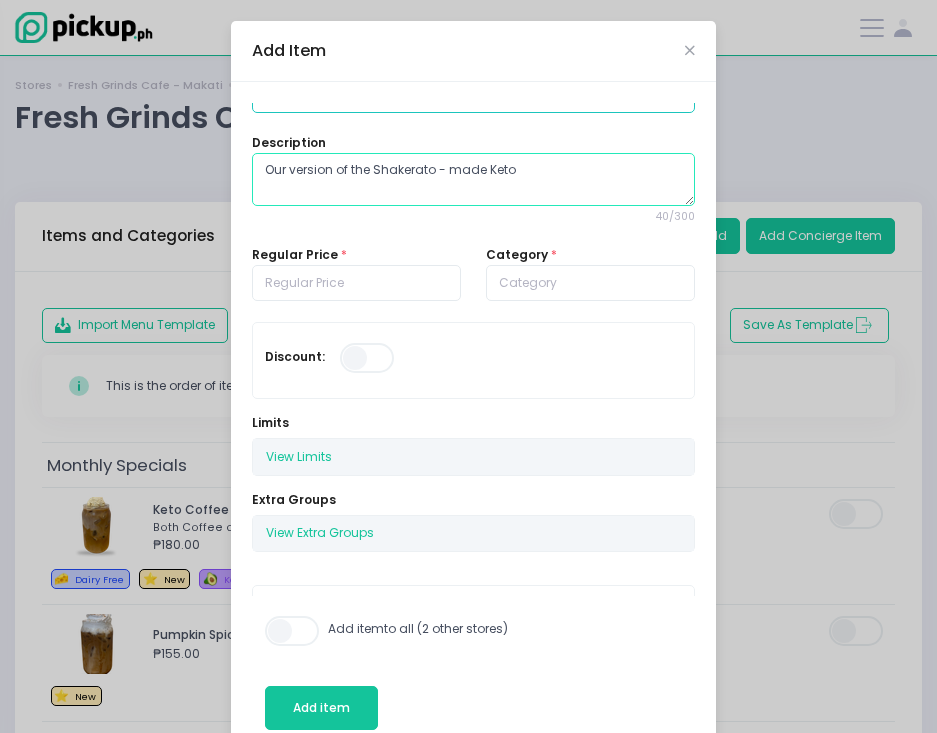 scroll, scrollTop: 388, scrollLeft: 0, axis: vertical 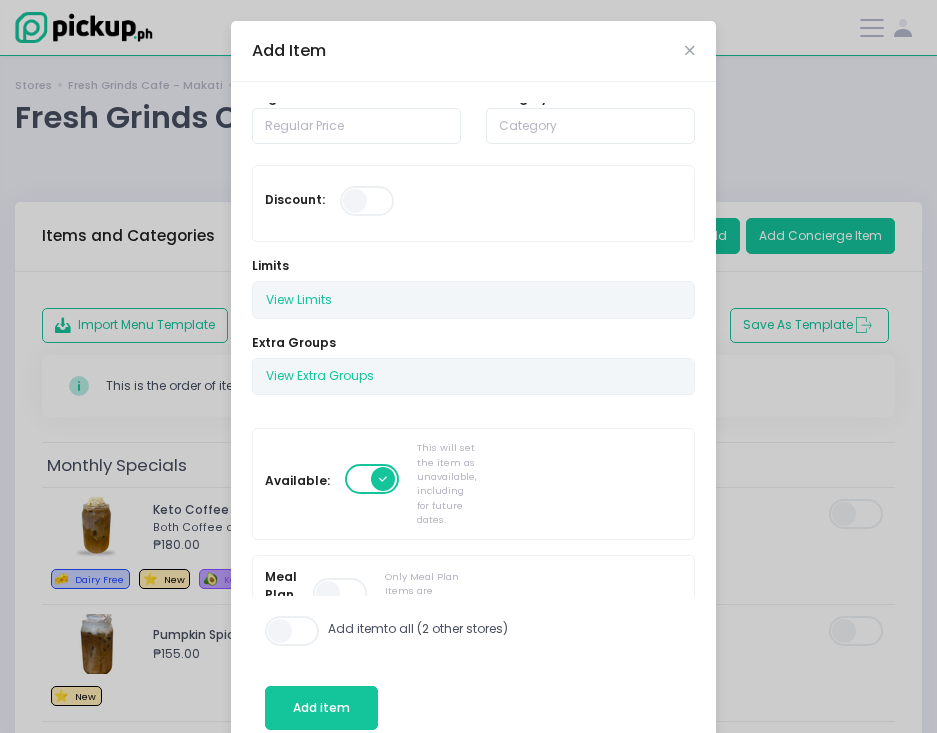 type on "Our version of the Shakerato - made Keto" 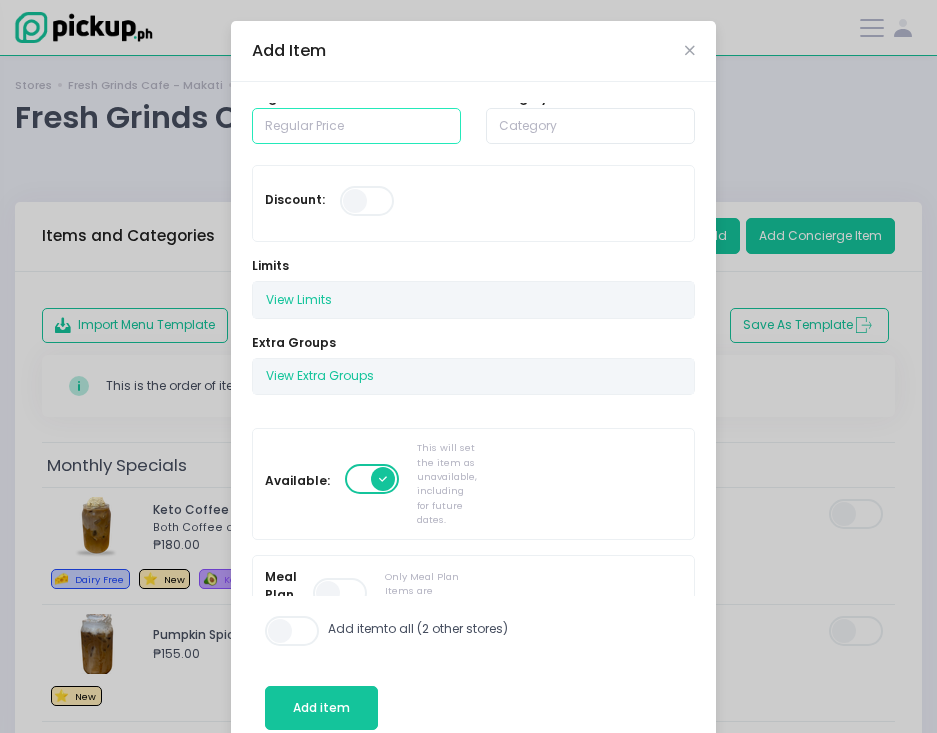 click at bounding box center [356, 126] 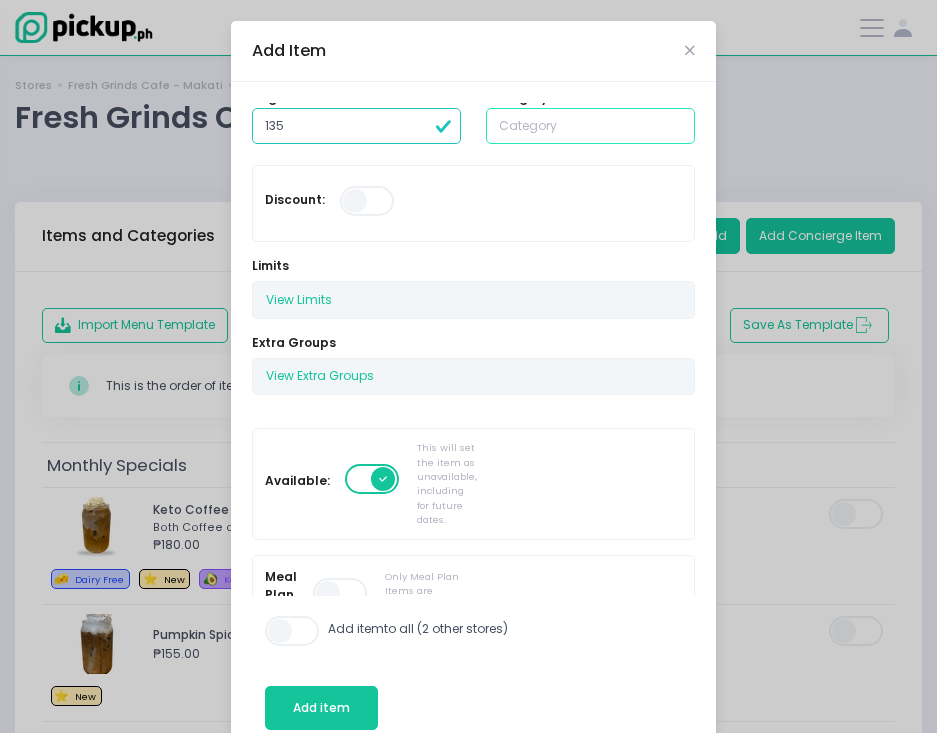 type on "135.00" 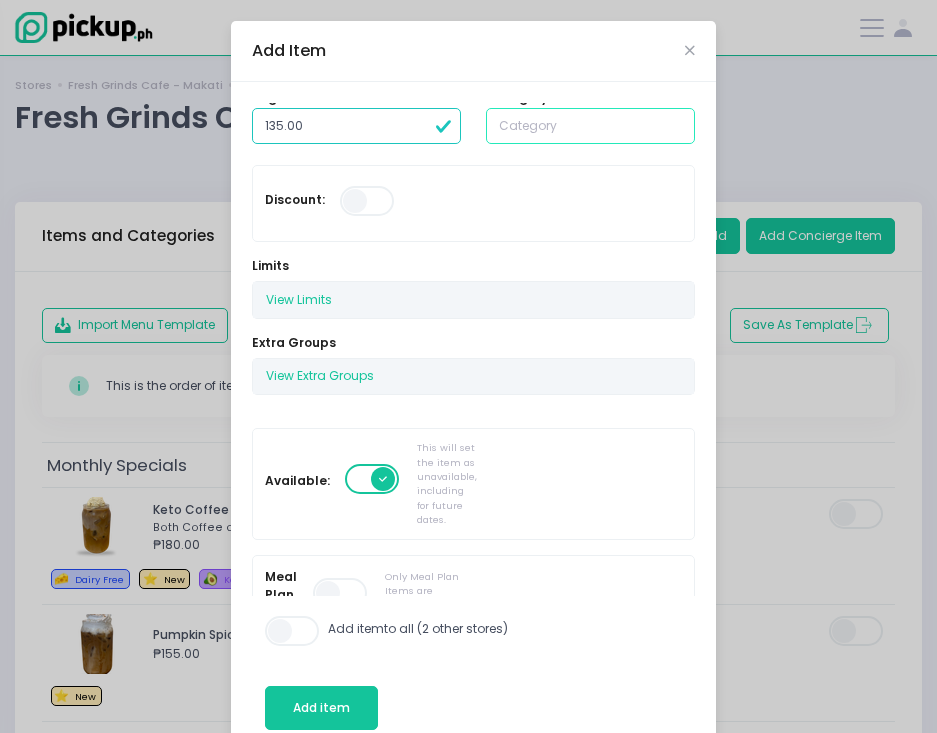 click at bounding box center (590, 126) 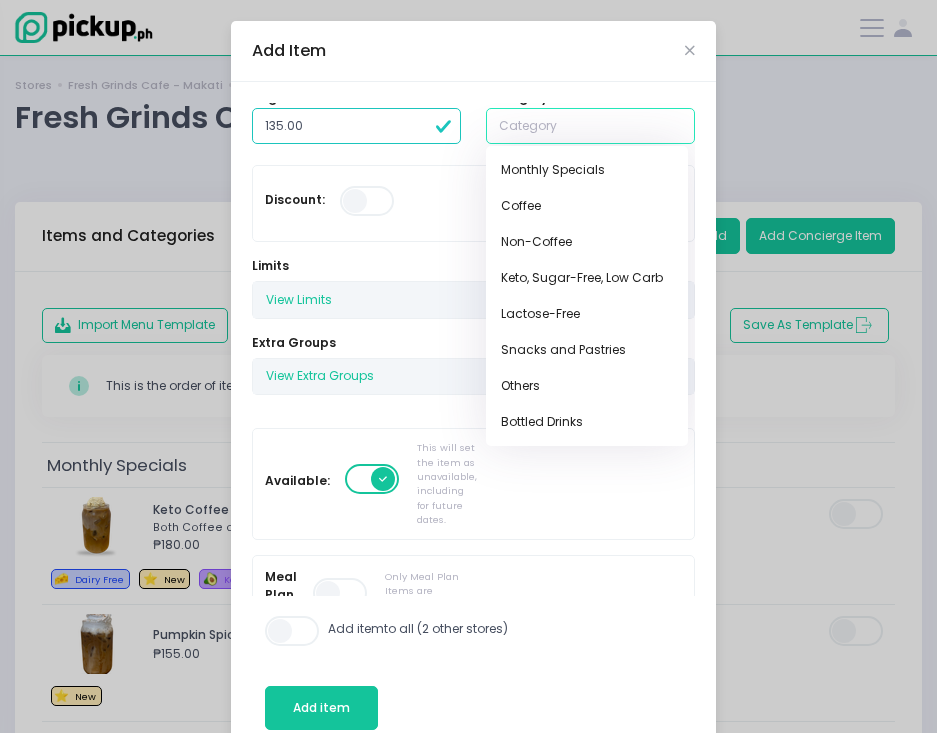 click on "Keto, Sugar-Free, Low Carb" at bounding box center (587, 278) 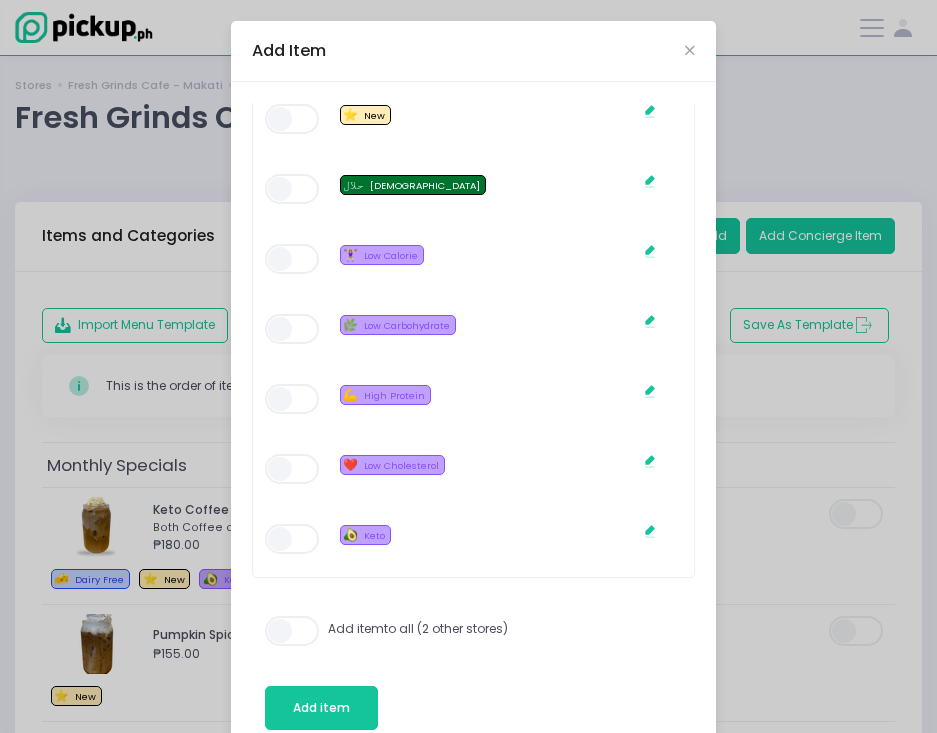 scroll, scrollTop: 1789, scrollLeft: 0, axis: vertical 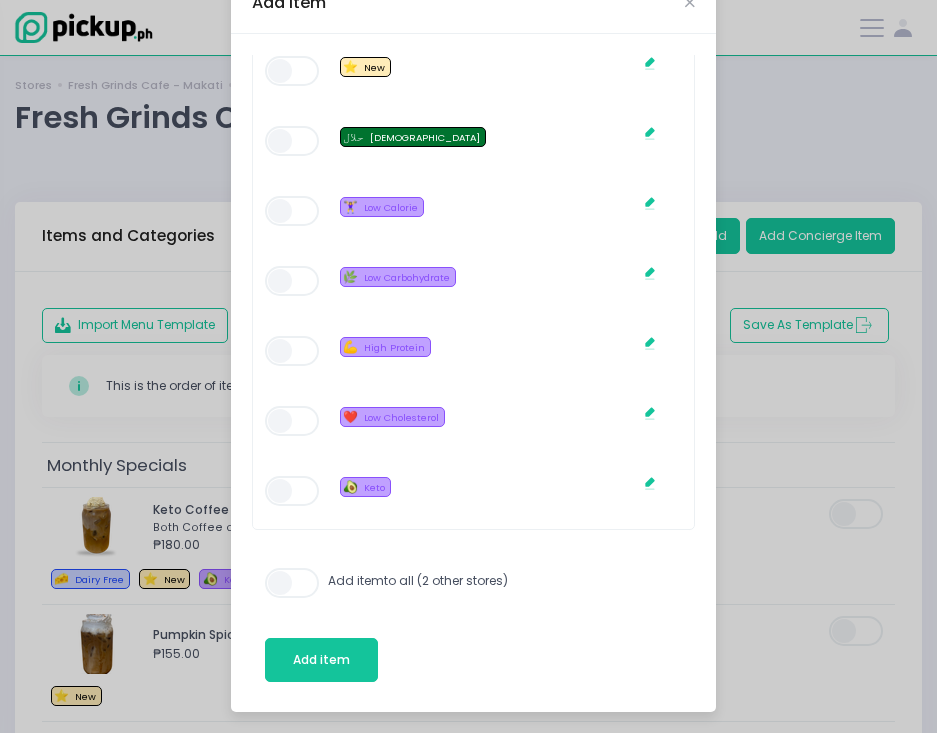 click at bounding box center [293, 491] 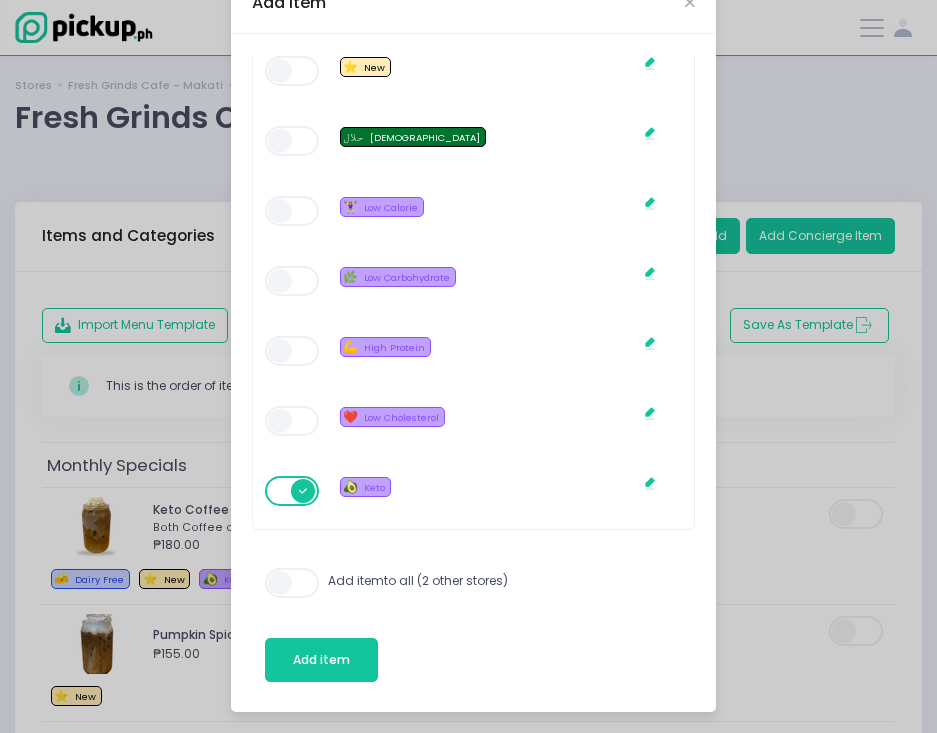 click at bounding box center [293, 583] 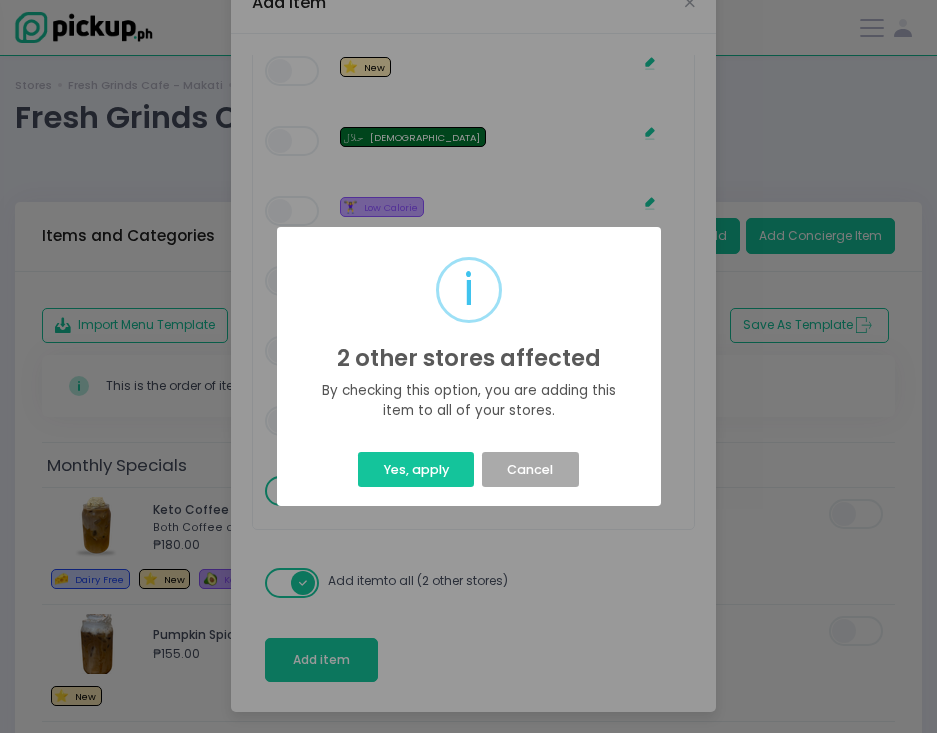 click on "i 2 other stores affected × By checking this option, you are adding this item to all of your stores. Yes, apply Cancel" at bounding box center (468, 366) 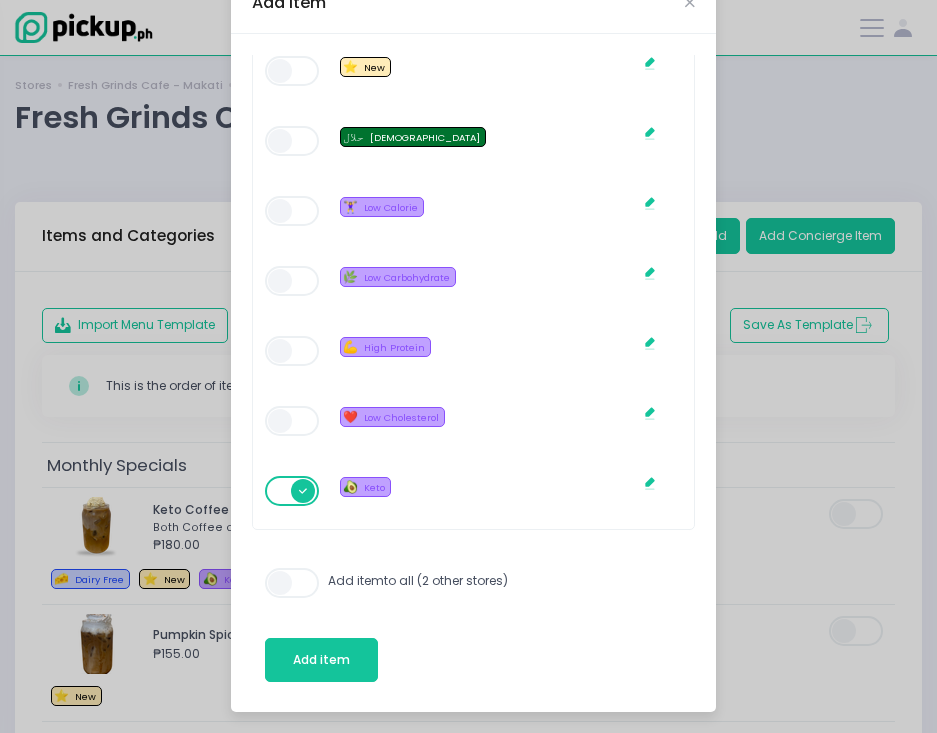 click at bounding box center (293, 583) 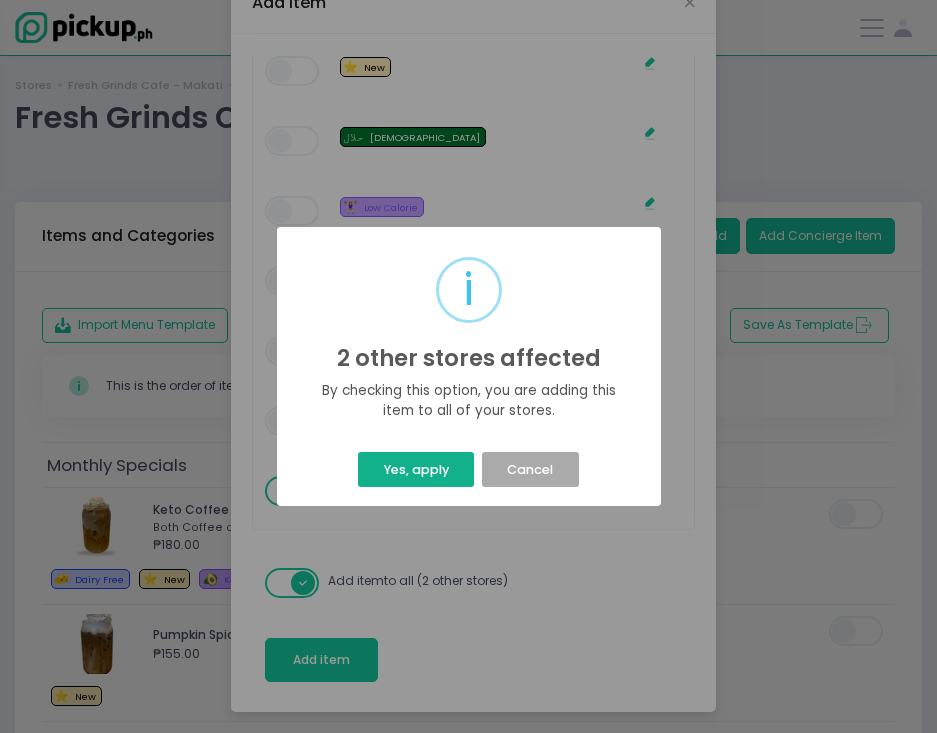 click on "Yes, apply" at bounding box center (416, 469) 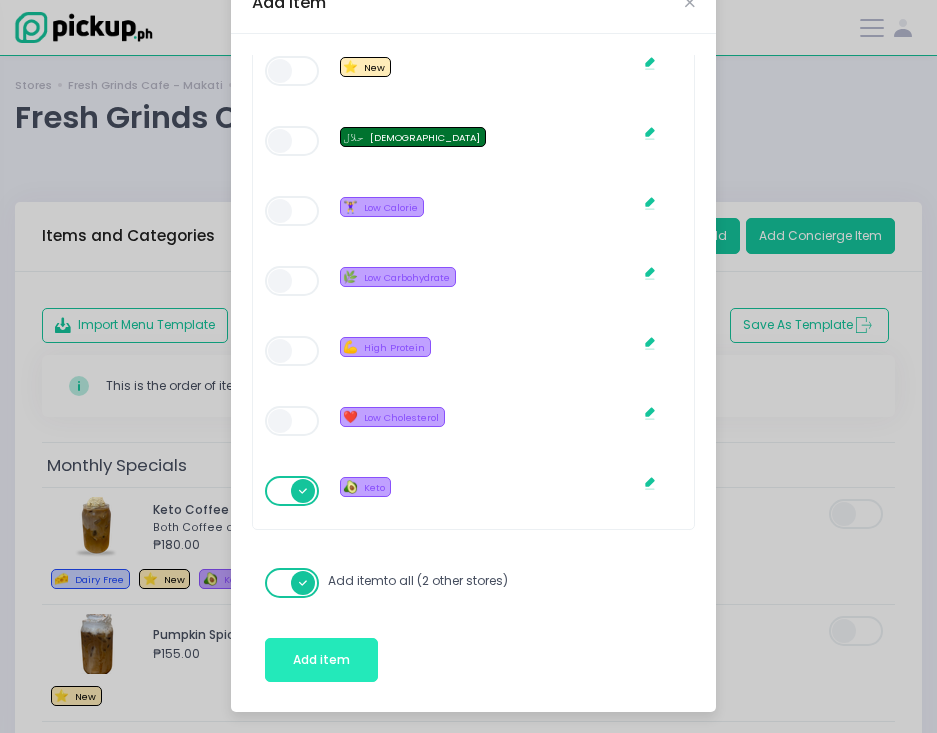 click on "Add item" at bounding box center (321, 659) 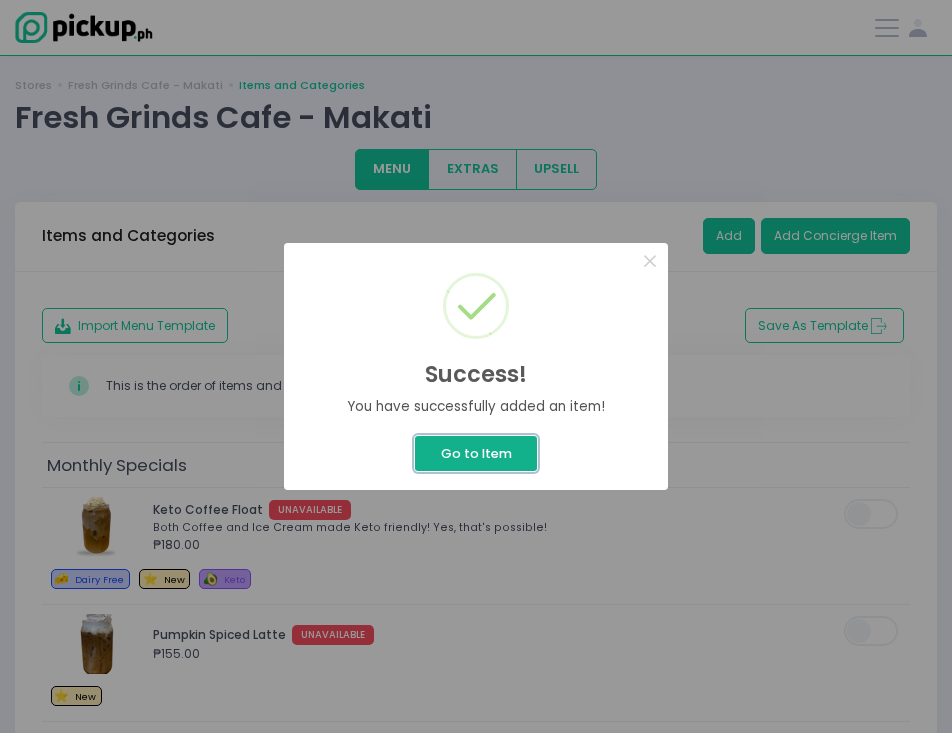 click on "Go to Item" at bounding box center (476, 453) 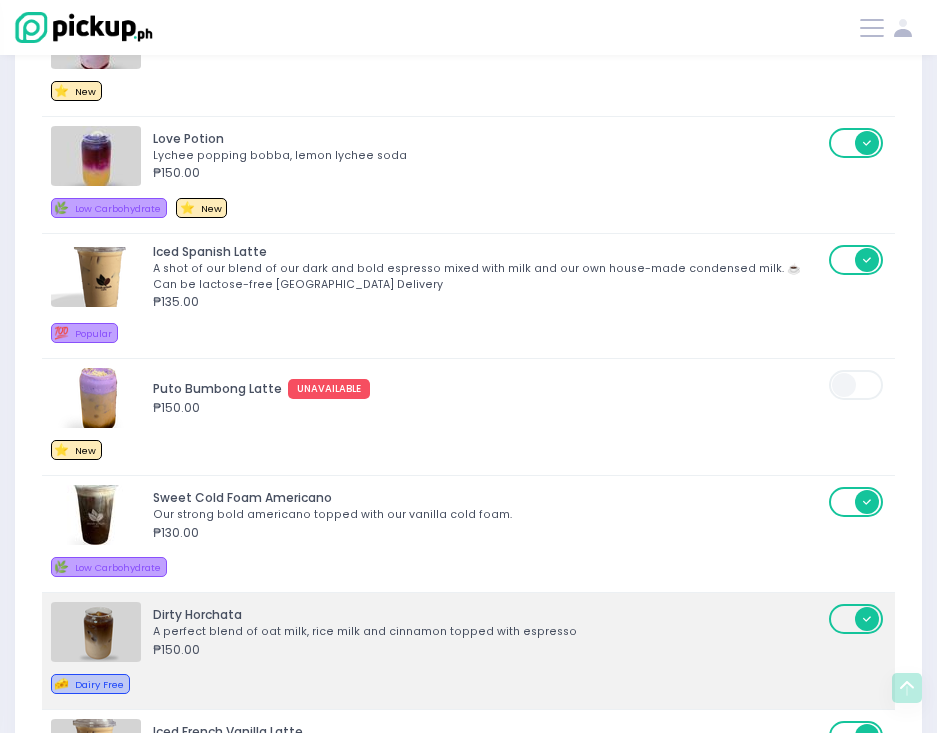 scroll, scrollTop: 1196, scrollLeft: 0, axis: vertical 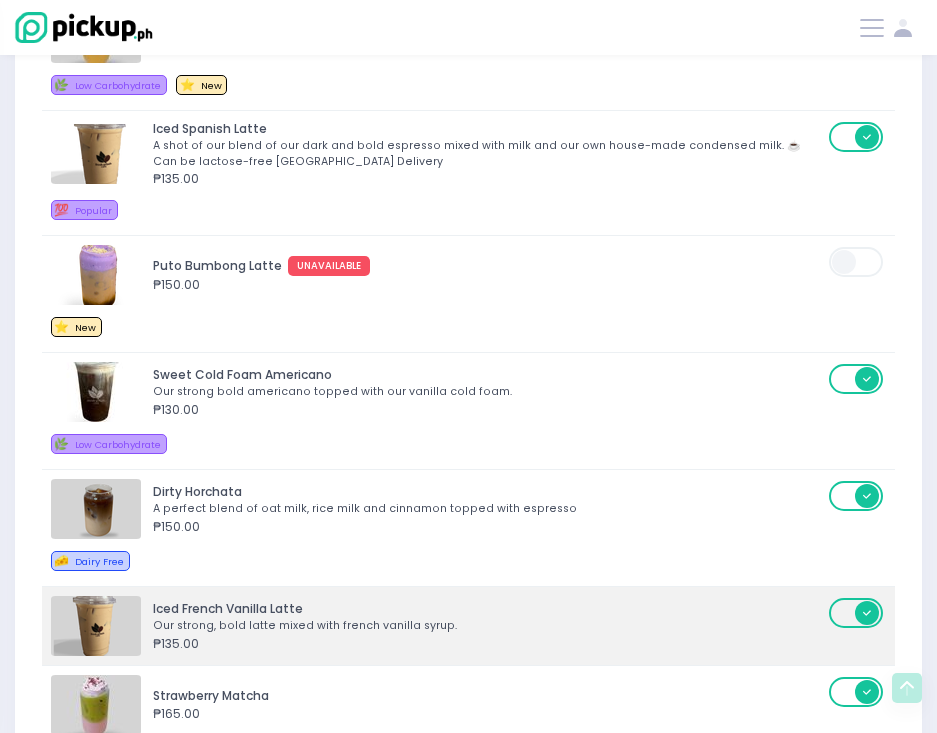 click on "Our strong, bold latte mixed with french vanilla syrup." at bounding box center [488, 626] 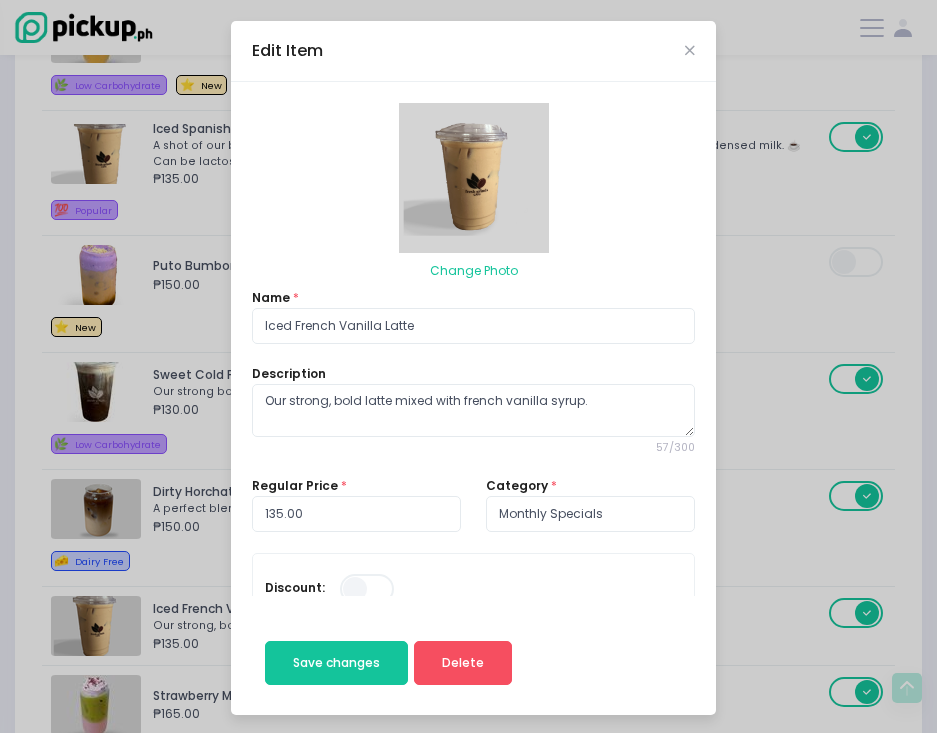 click at bounding box center (474, 178) 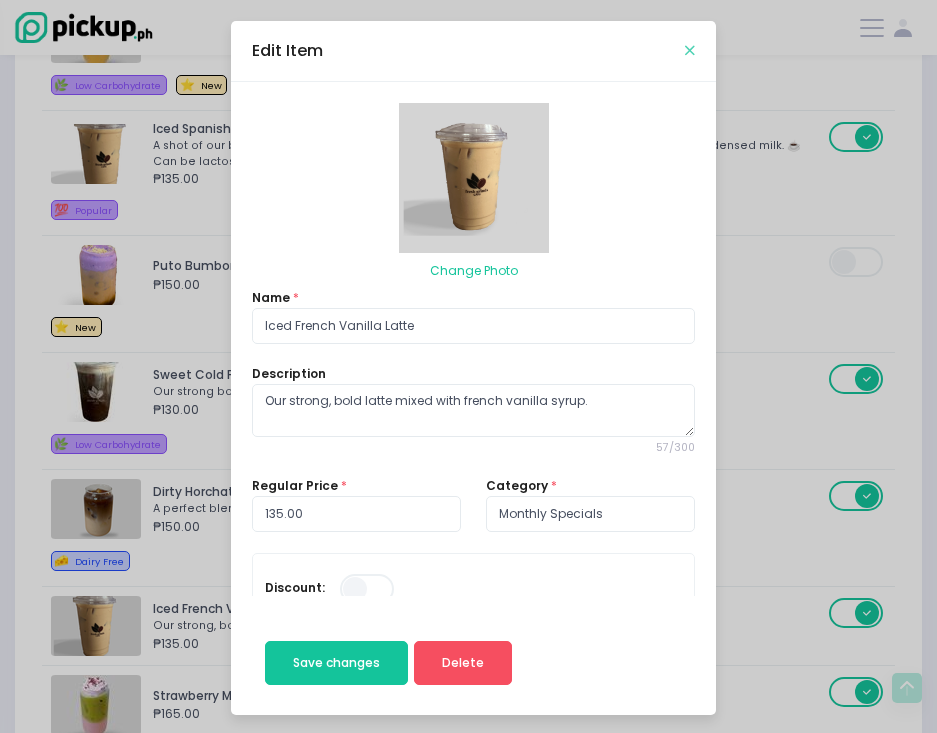 click at bounding box center (690, 50) 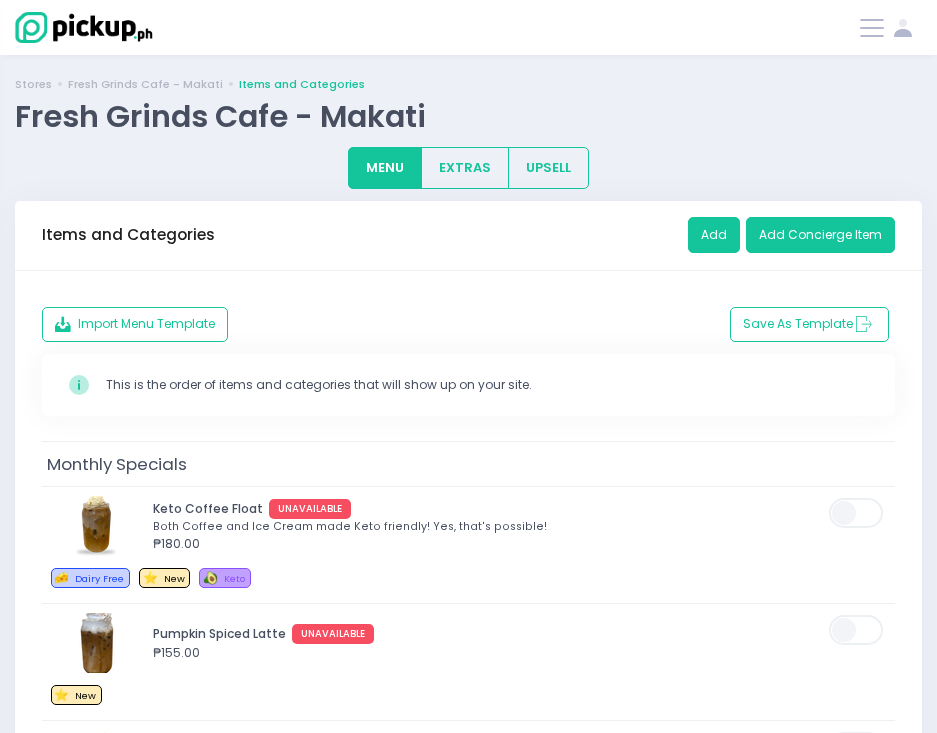 scroll, scrollTop: 0, scrollLeft: 0, axis: both 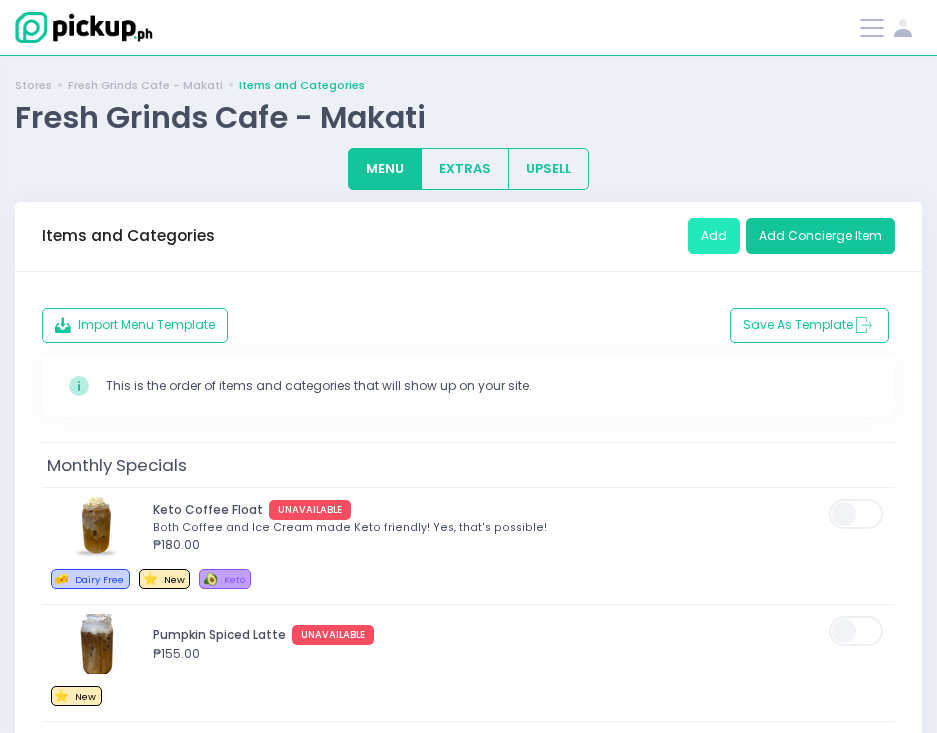 click on "Add" at bounding box center [714, 236] 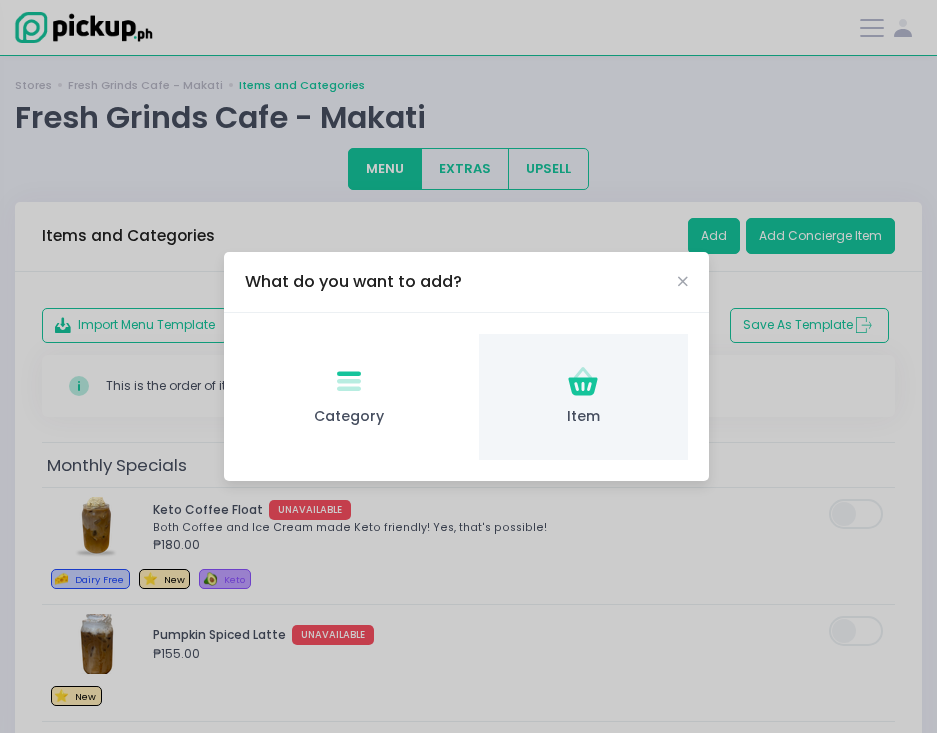 click on "Item Created with Sketch. Item" at bounding box center (583, 397) 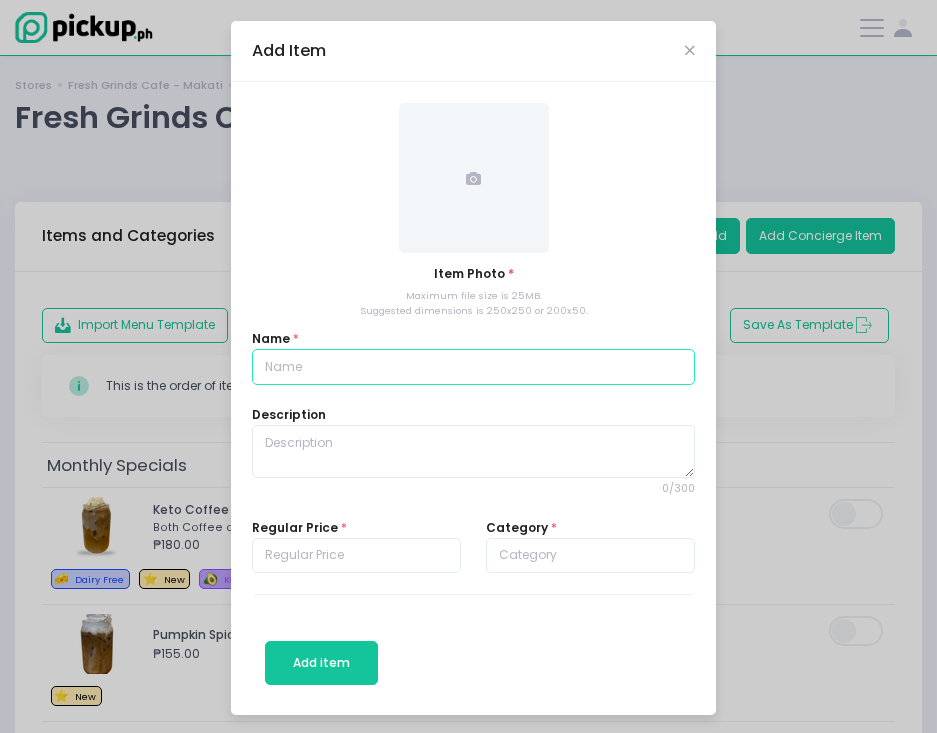 click at bounding box center (473, 367) 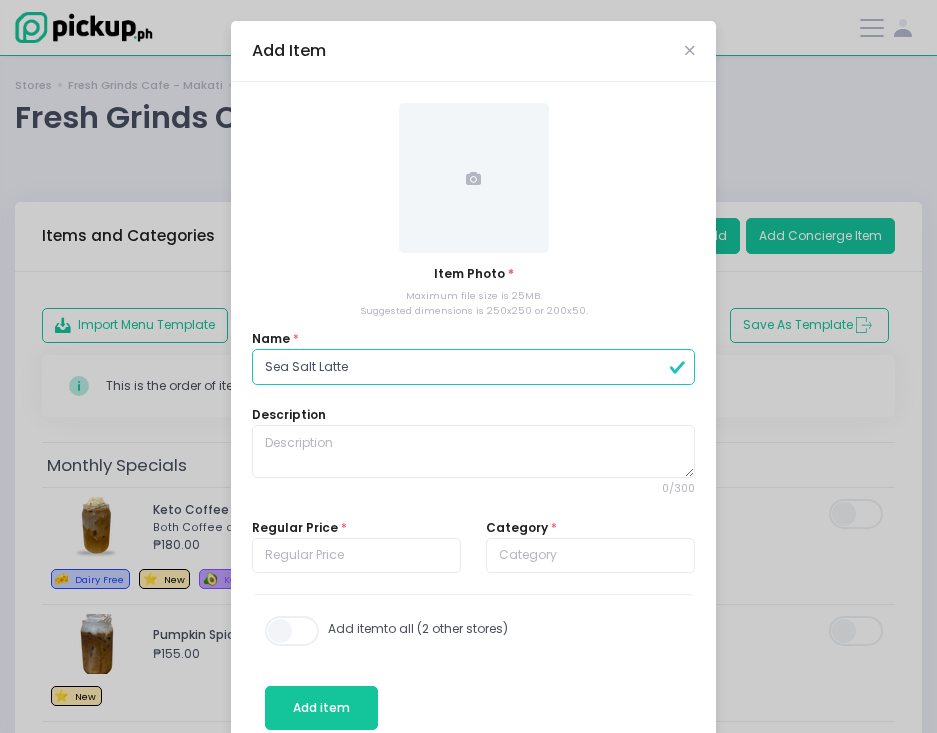 type on "Sea Salt Latte" 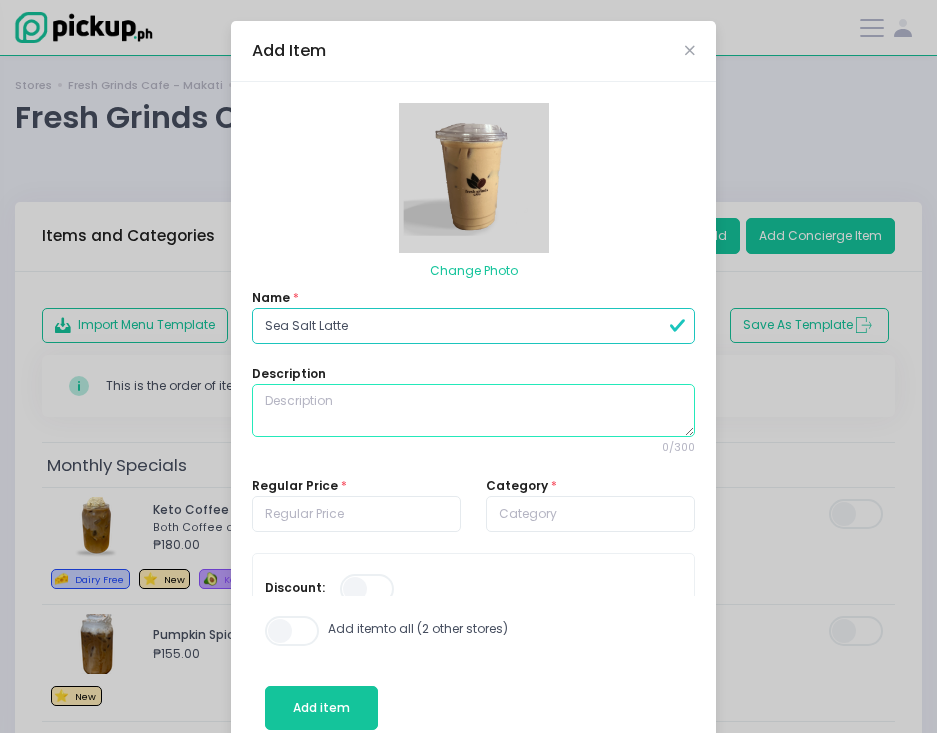 click at bounding box center [473, 411] 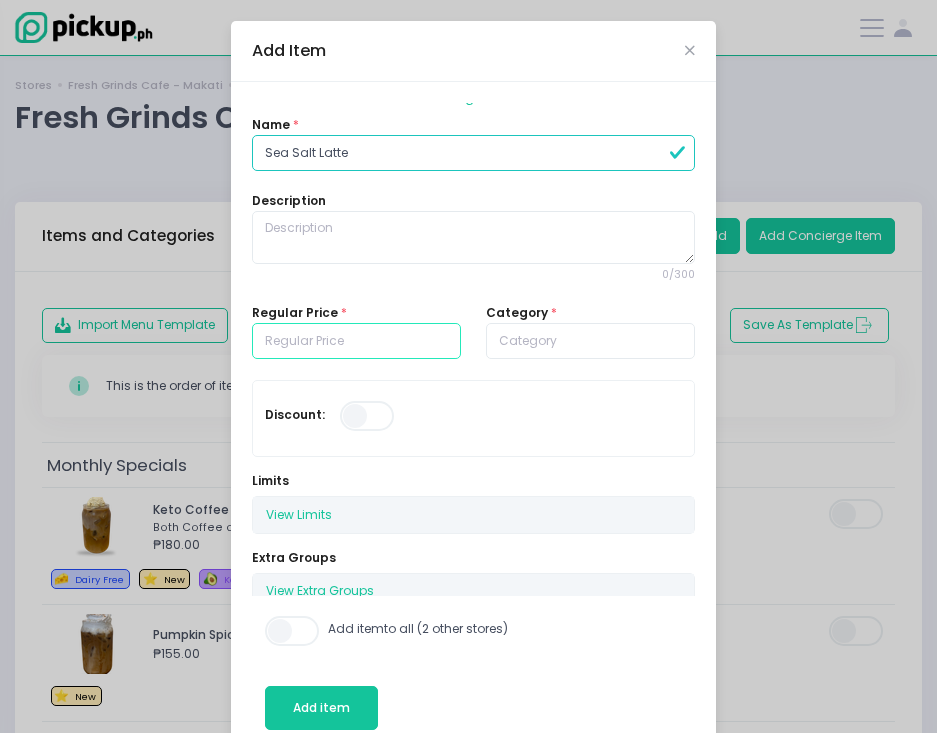 click at bounding box center (356, 341) 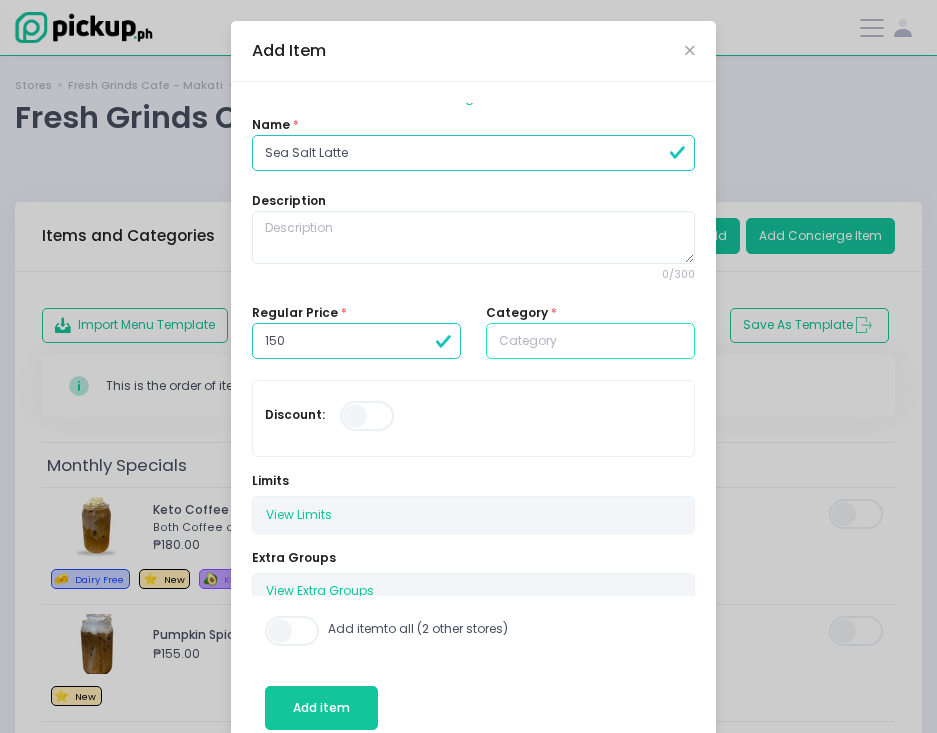 type on "150.00" 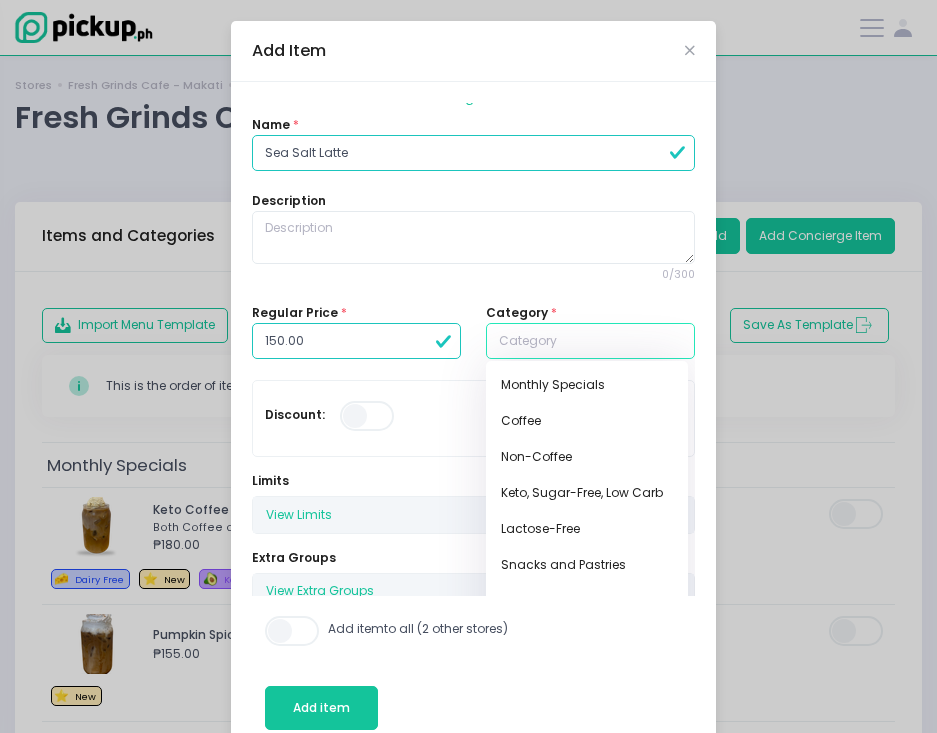 click at bounding box center [590, 341] 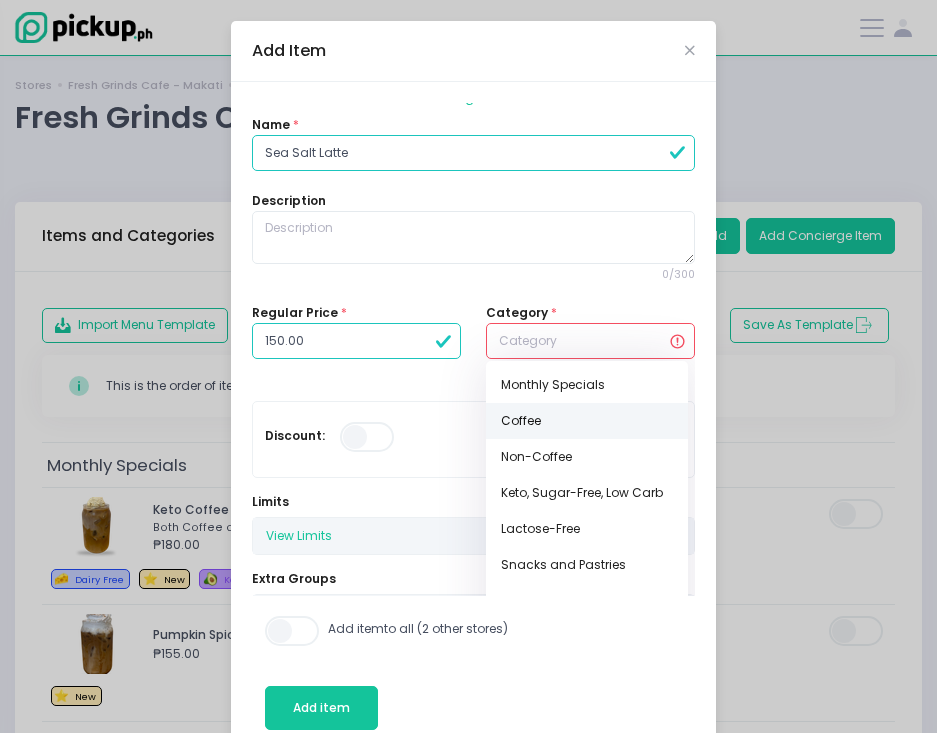 click on "Coffee" at bounding box center [587, 421] 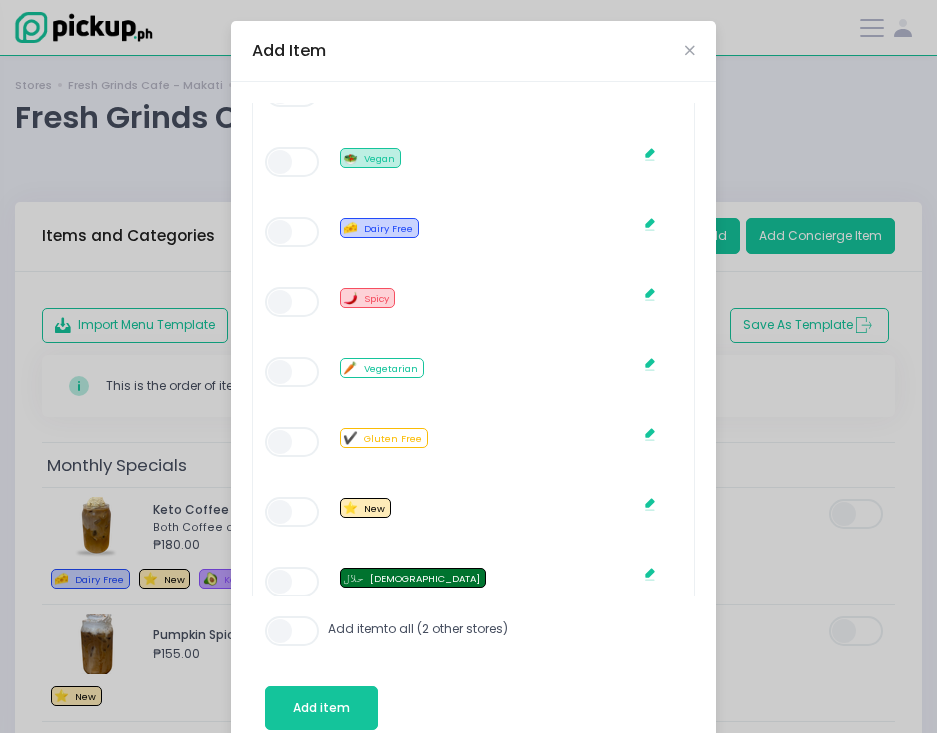scroll, scrollTop: 1005, scrollLeft: 0, axis: vertical 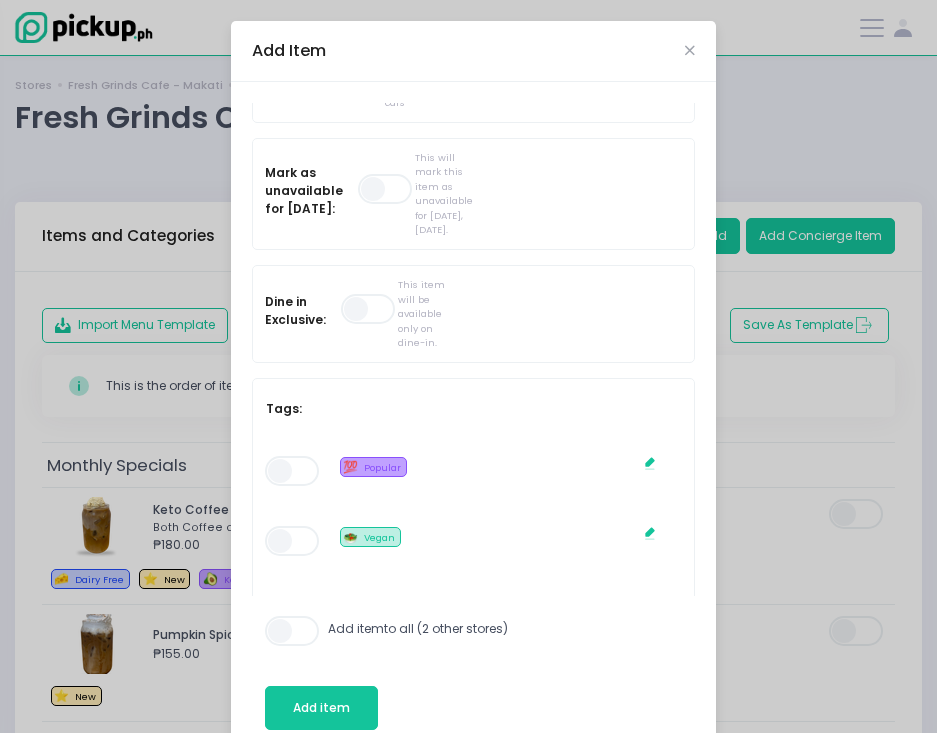 click at bounding box center (293, 471) 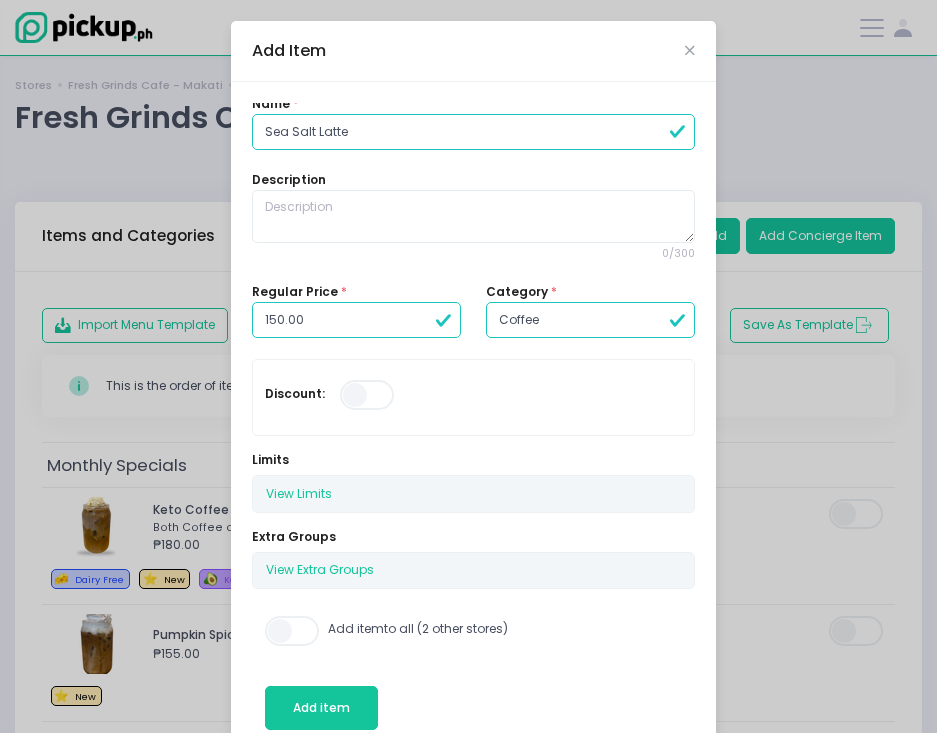 scroll, scrollTop: 0, scrollLeft: 0, axis: both 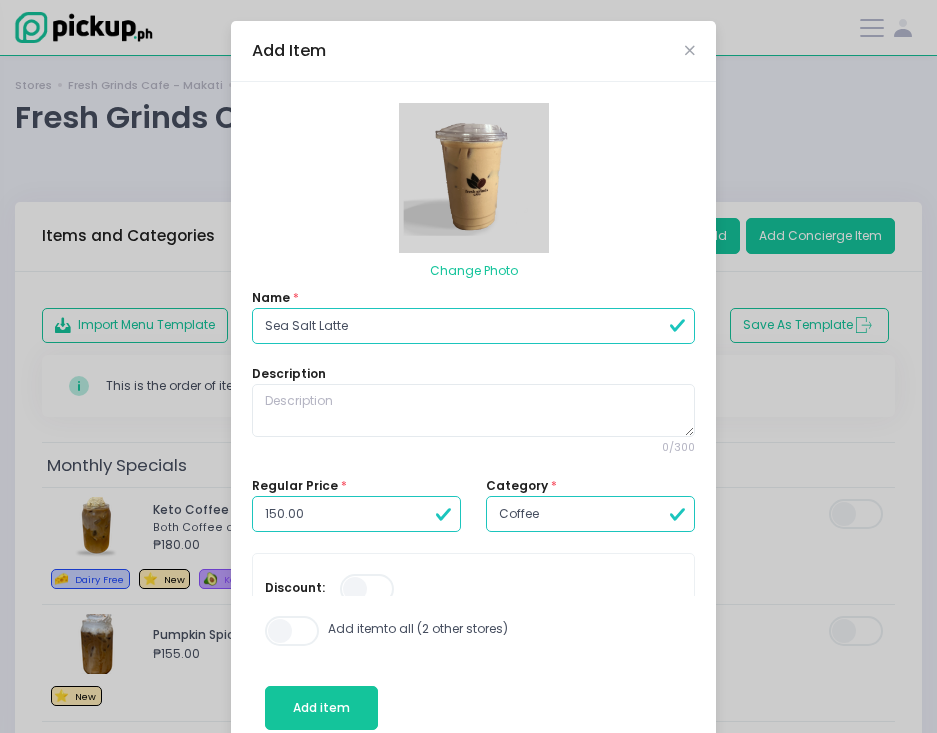 click at bounding box center (474, 178) 